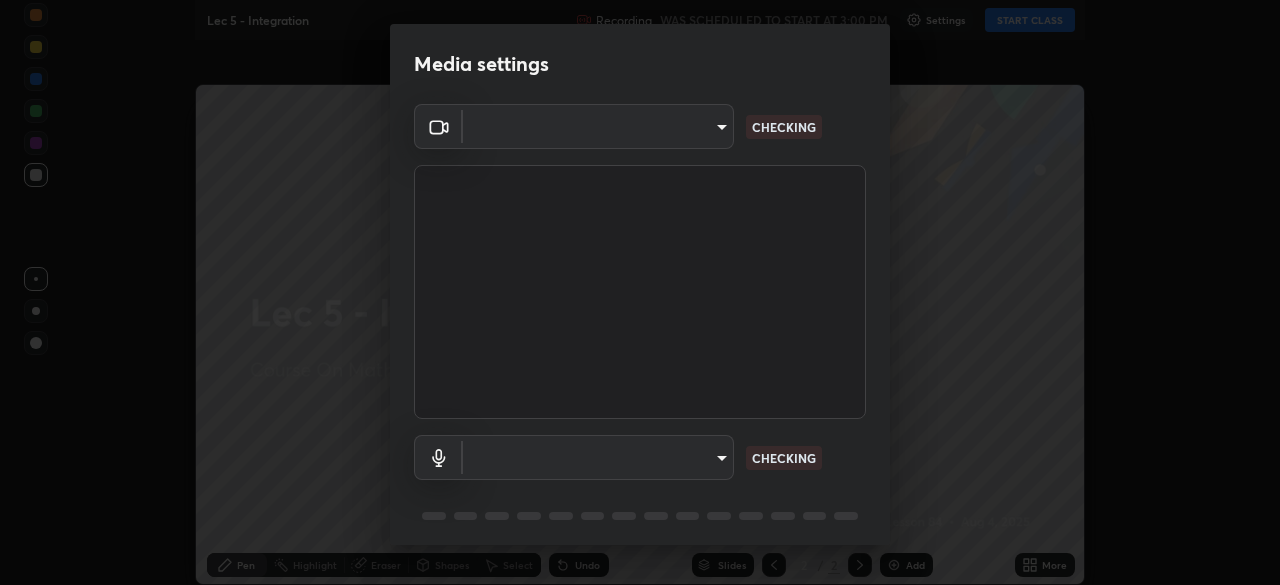 type on "b39c39fa3676aa5d69aadaccdd66f10891f302373f2f417769bad696ffd91bb2" 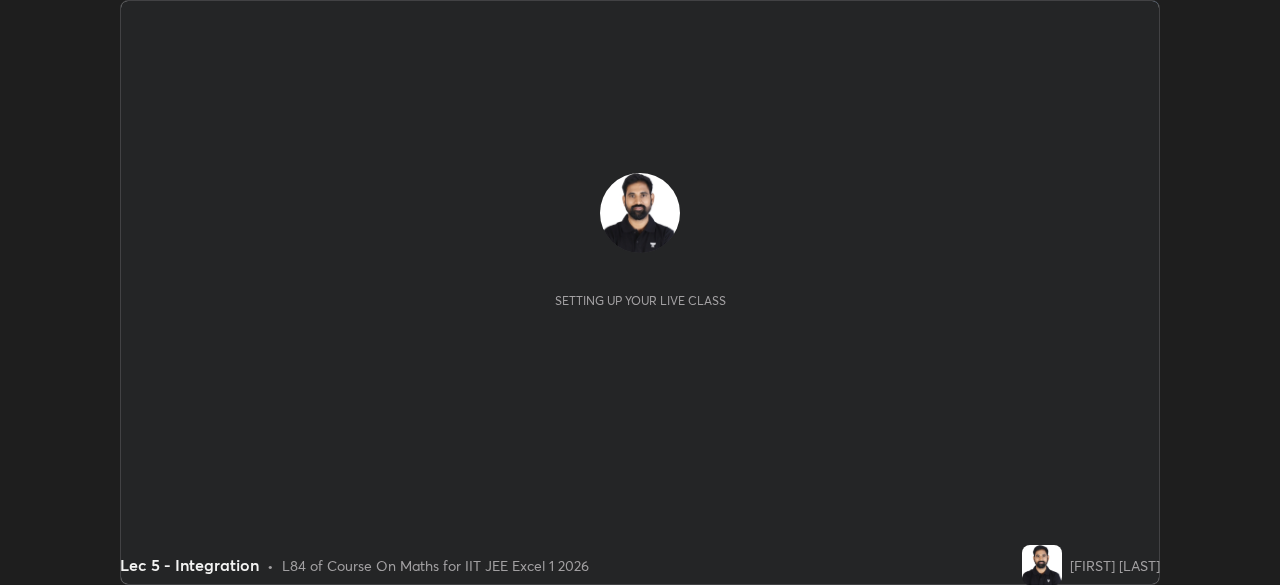 scroll, scrollTop: 0, scrollLeft: 0, axis: both 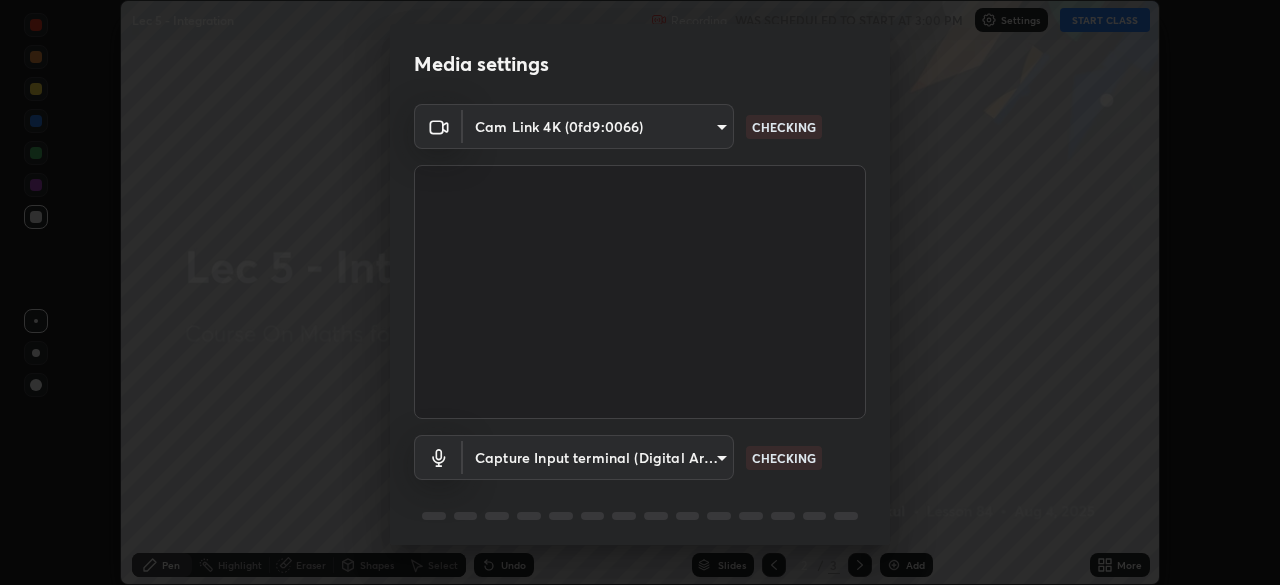 type on "b39c39fa3676aa5d69aadaccdd66f10891f302373f2f417769bad696ffd91bb2" 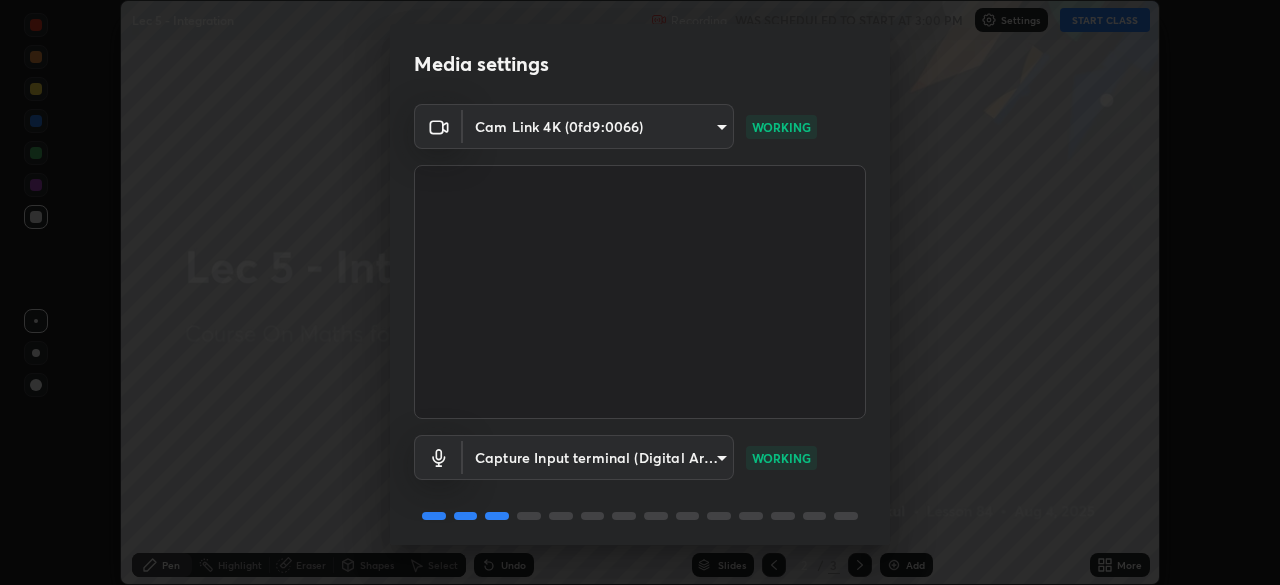 scroll, scrollTop: 71, scrollLeft: 0, axis: vertical 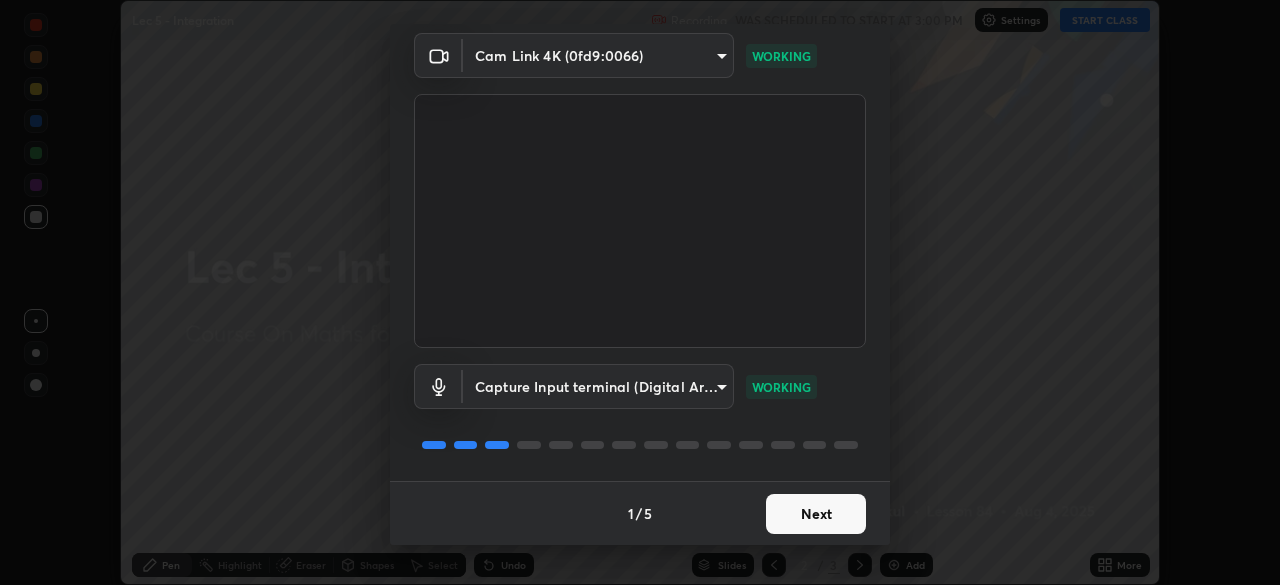 click on "Next" at bounding box center [816, 514] 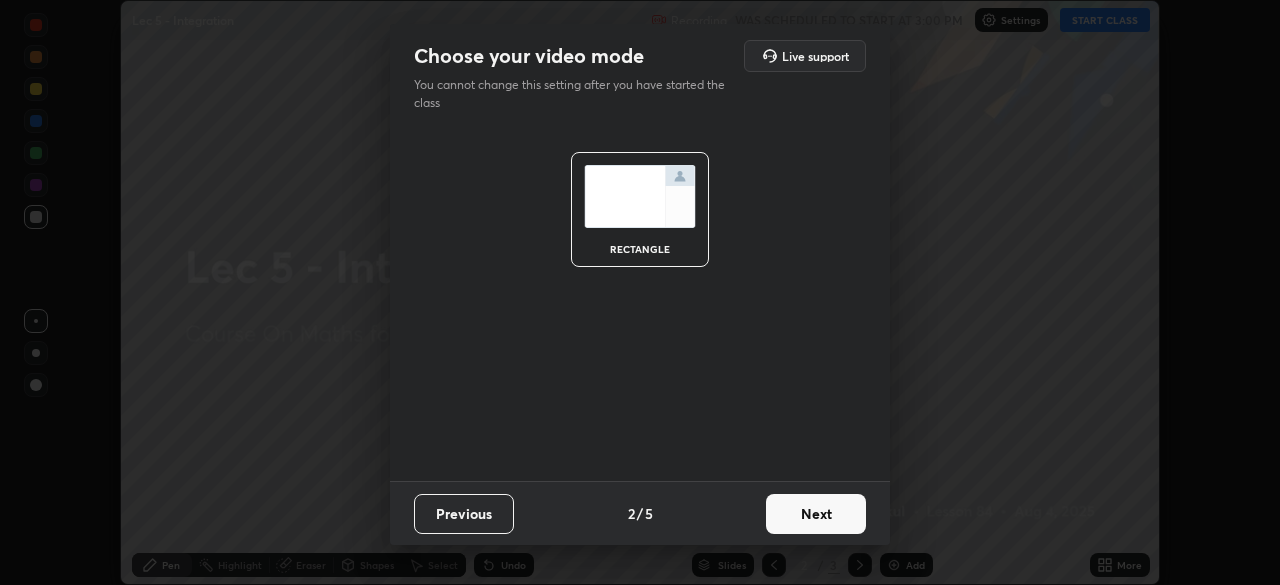 click on "Next" at bounding box center (816, 514) 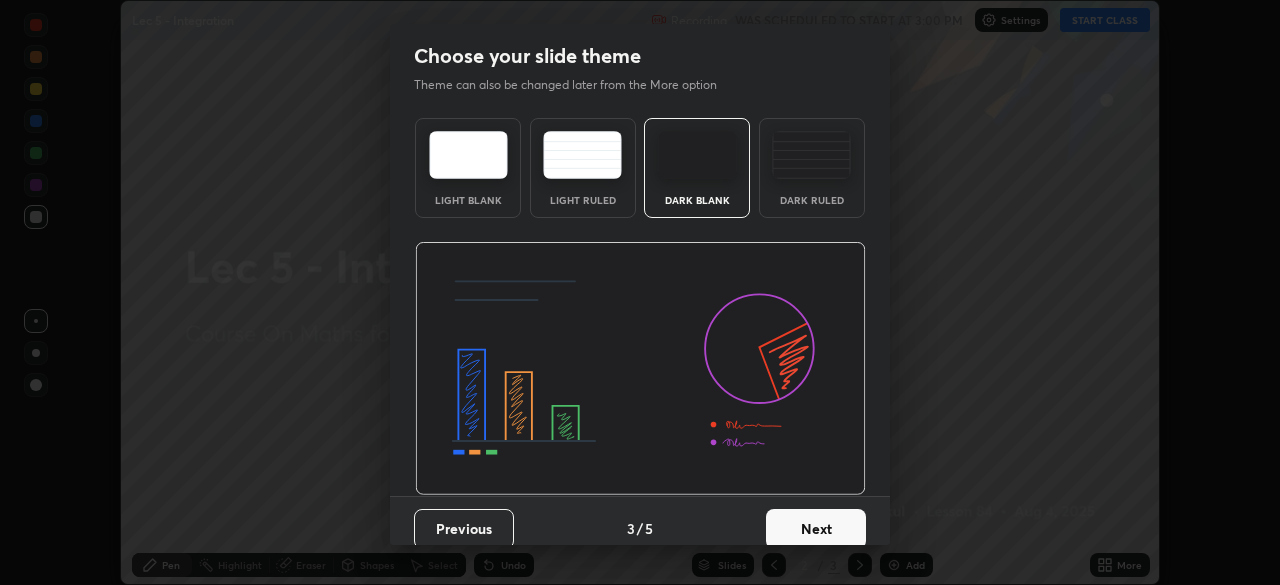 click on "Next" at bounding box center [816, 529] 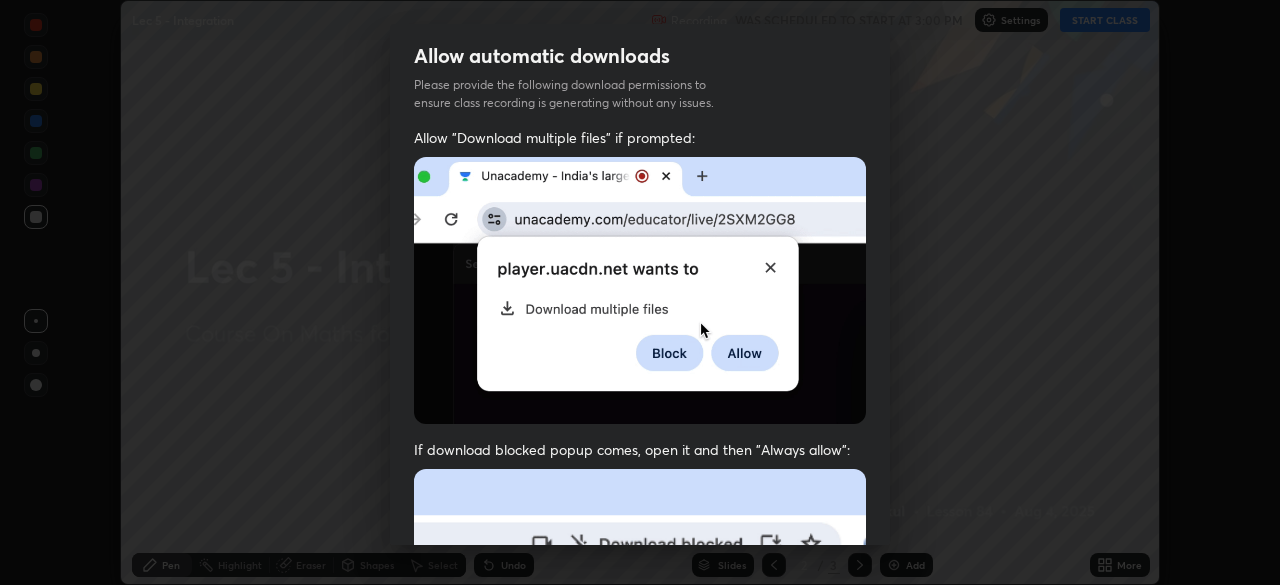 click at bounding box center [640, 687] 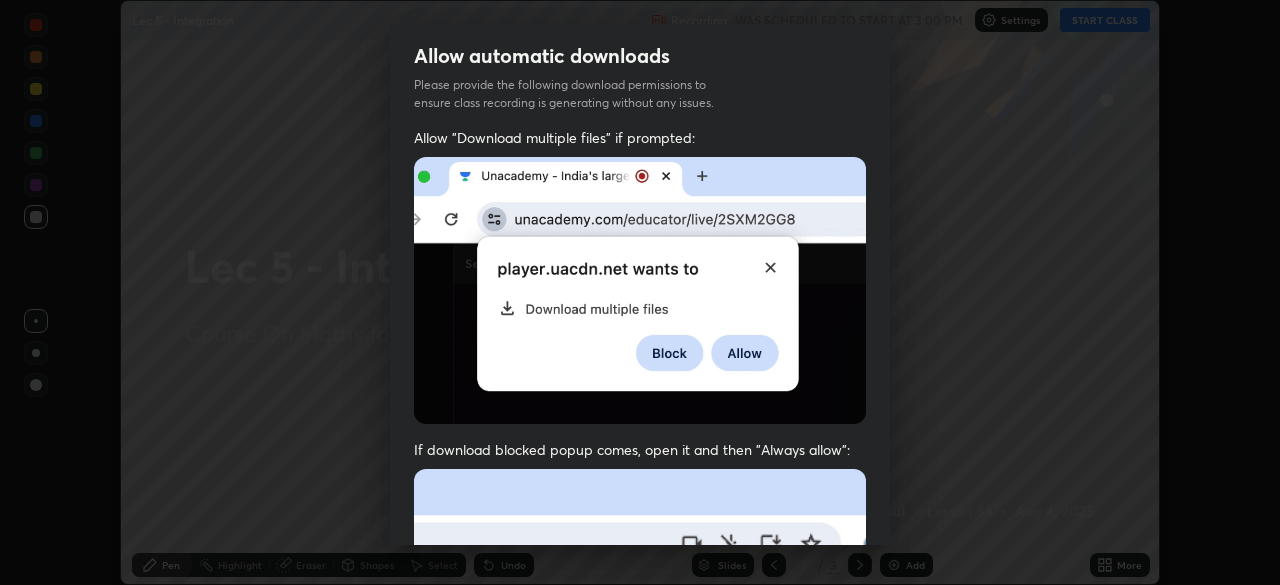 click at bounding box center (640, 687) 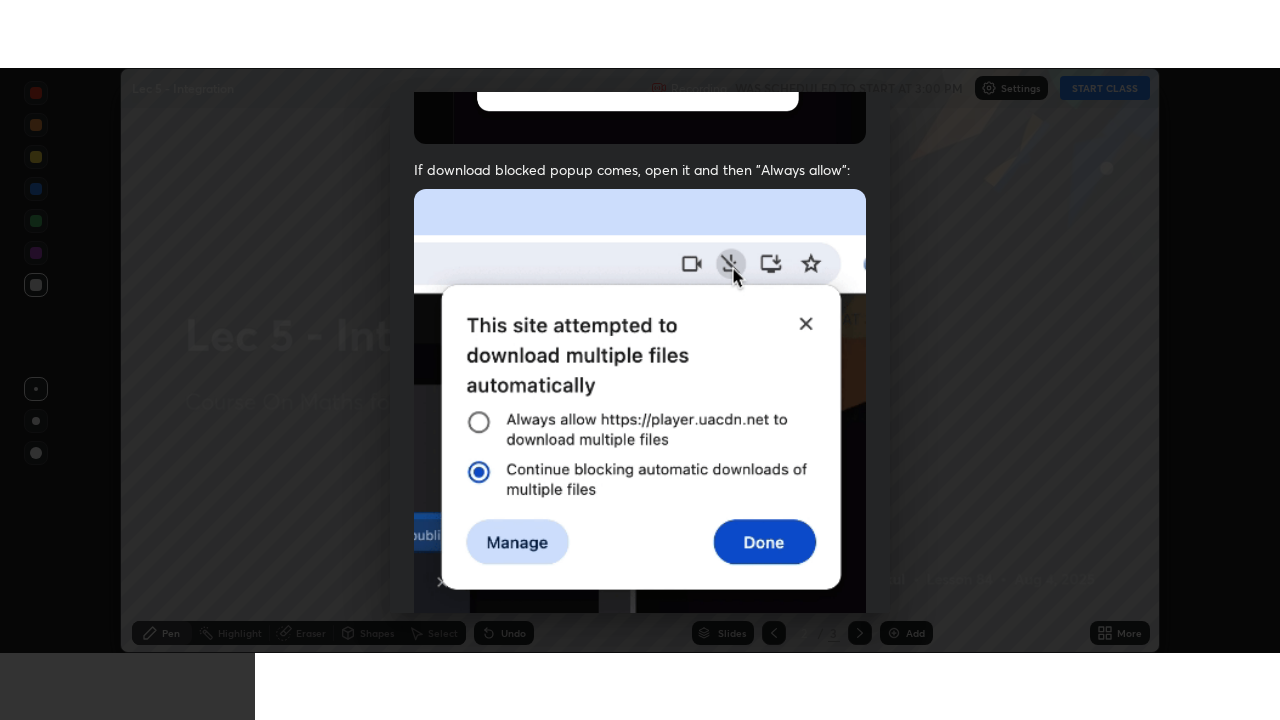 scroll, scrollTop: 479, scrollLeft: 0, axis: vertical 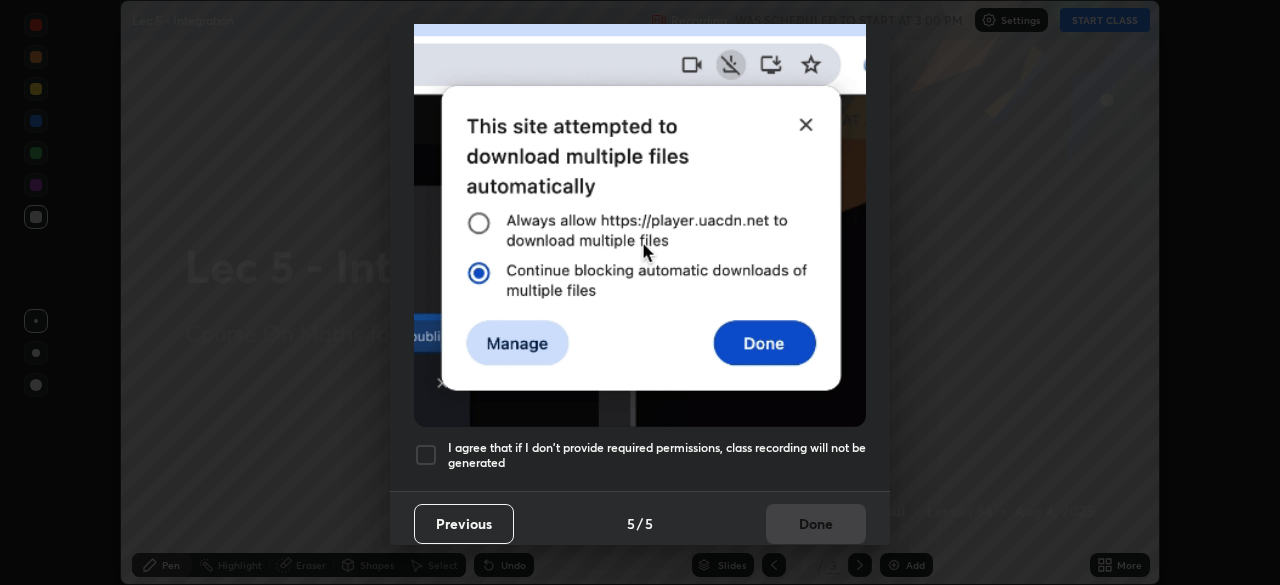 click on "I agree that if I don't provide required permissions, class recording will not be generated" at bounding box center [657, 455] 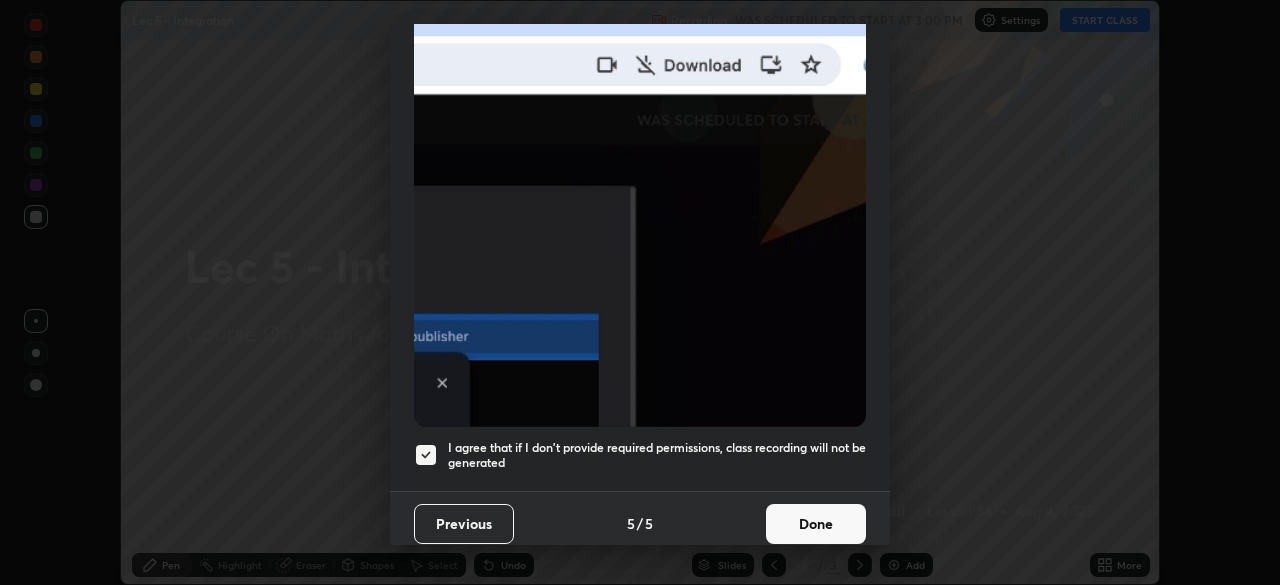 click on "Done" at bounding box center (816, 524) 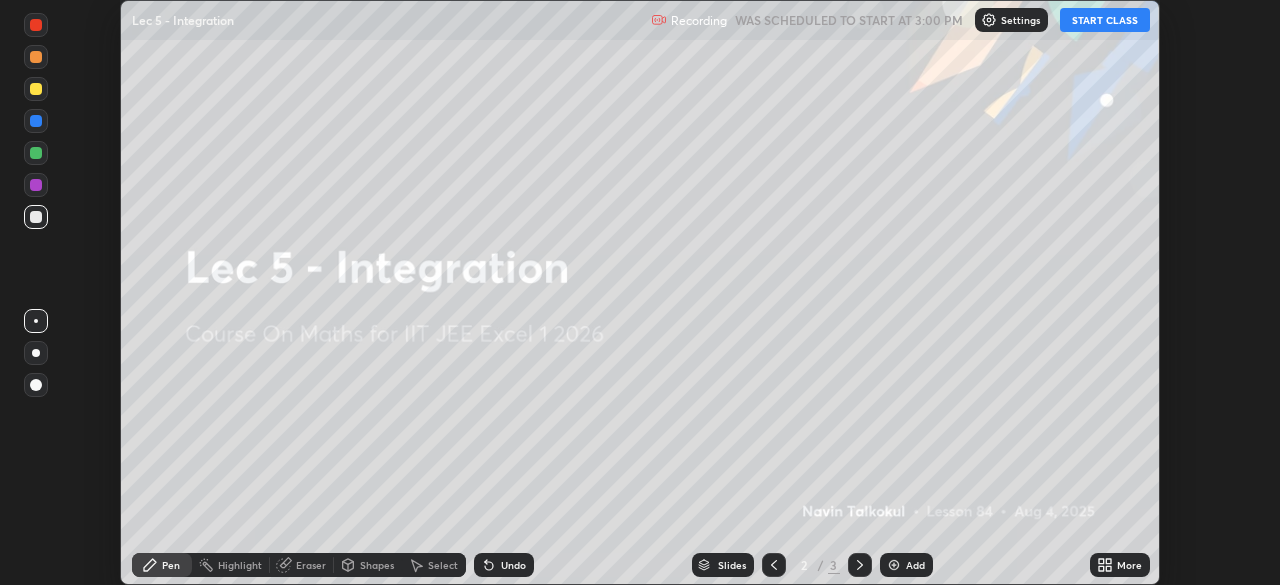 click on "START CLASS" at bounding box center [1105, 20] 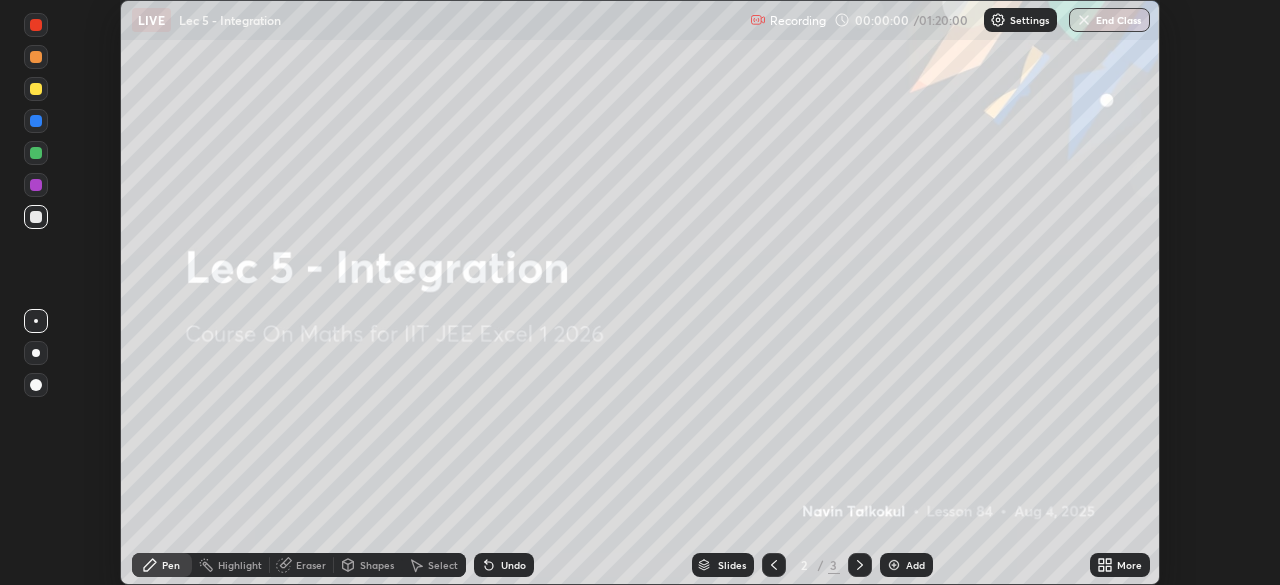 click on "More" at bounding box center (1129, 565) 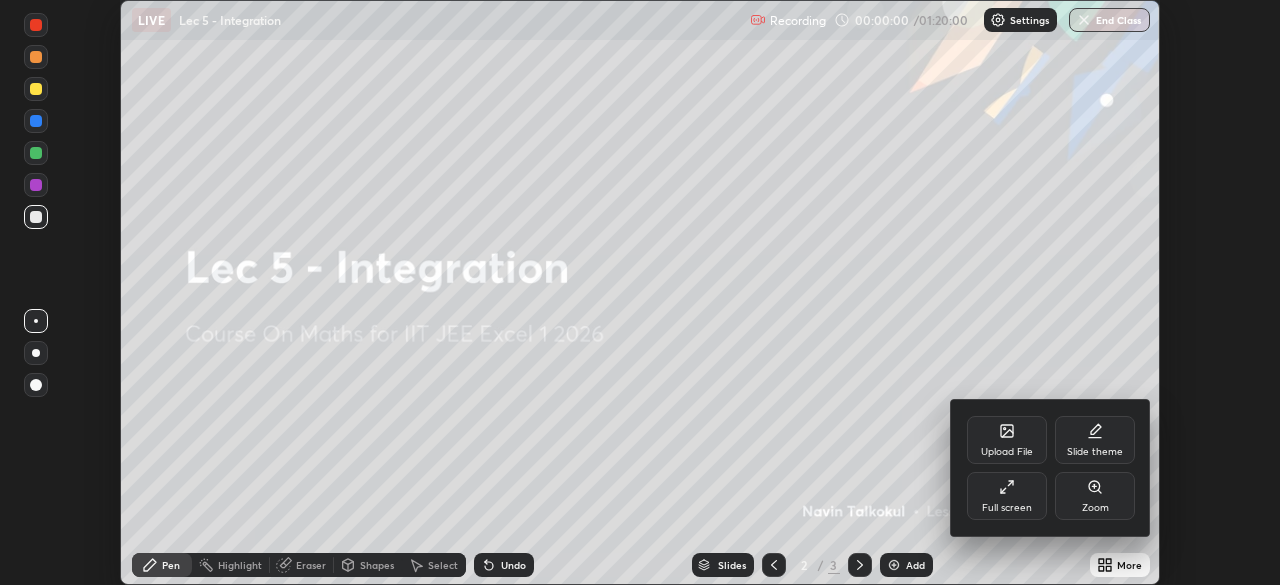 click 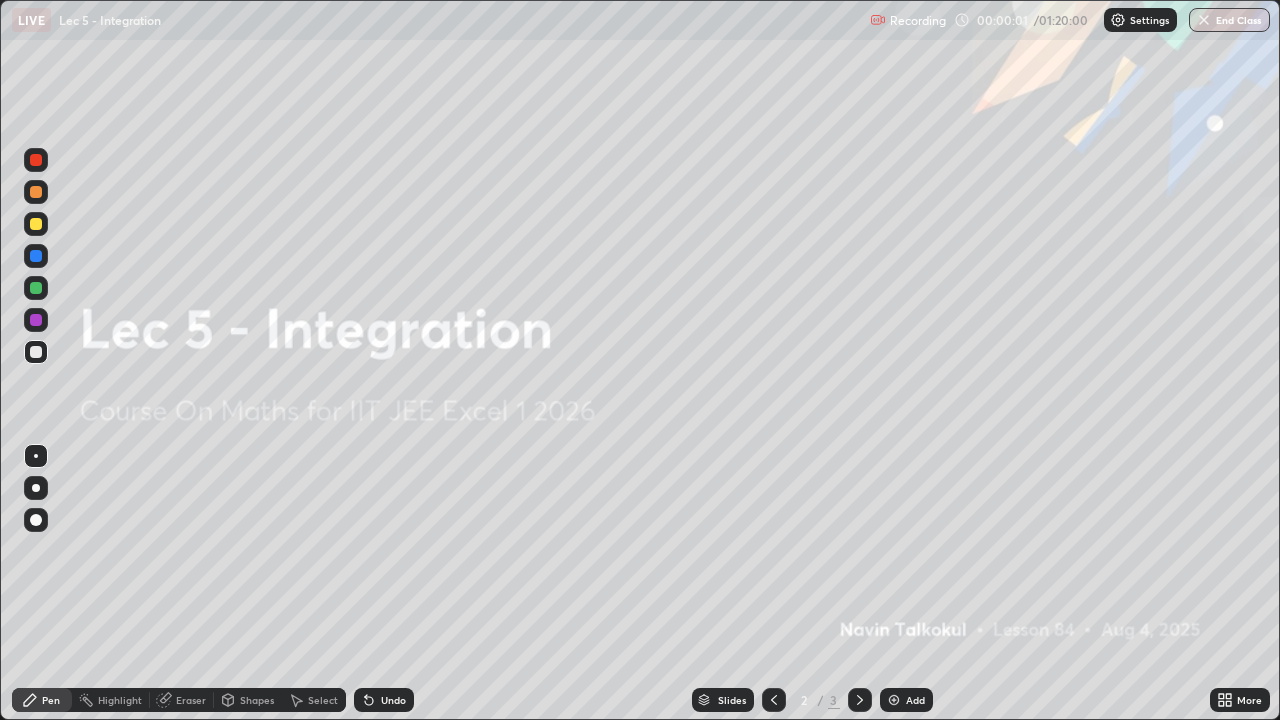 scroll, scrollTop: 99280, scrollLeft: 98720, axis: both 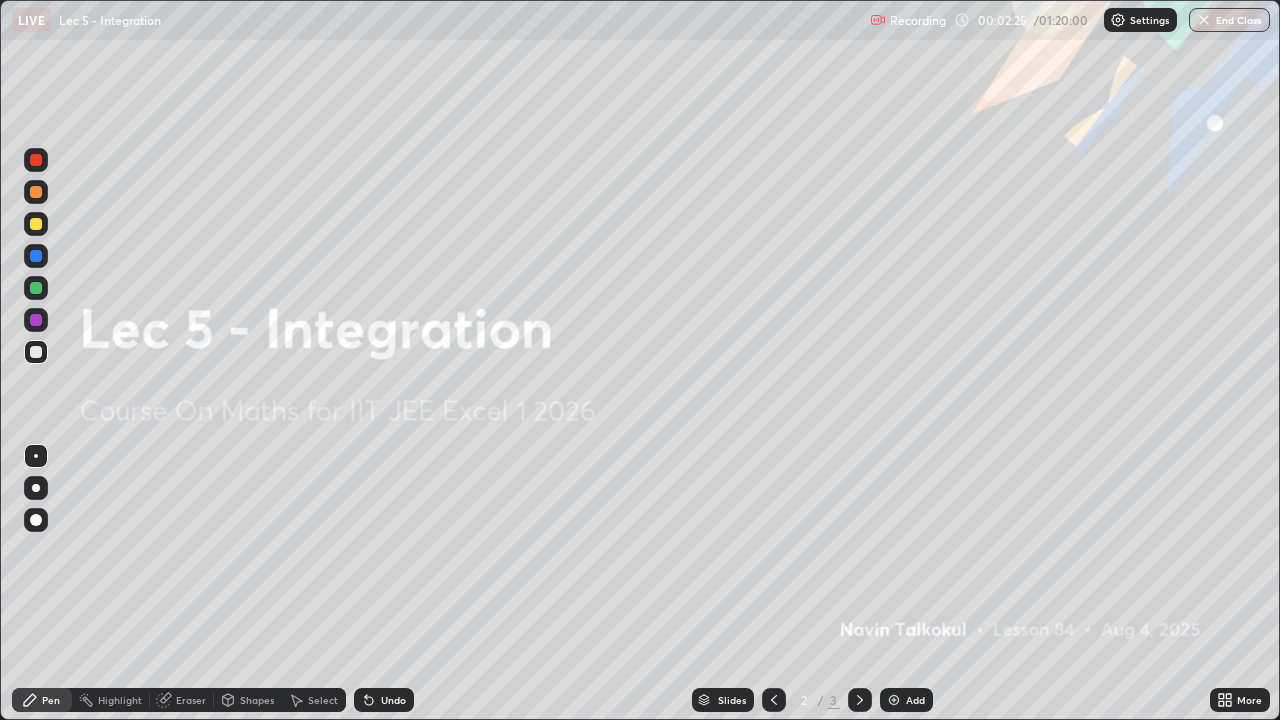 click on "Add" at bounding box center [915, 700] 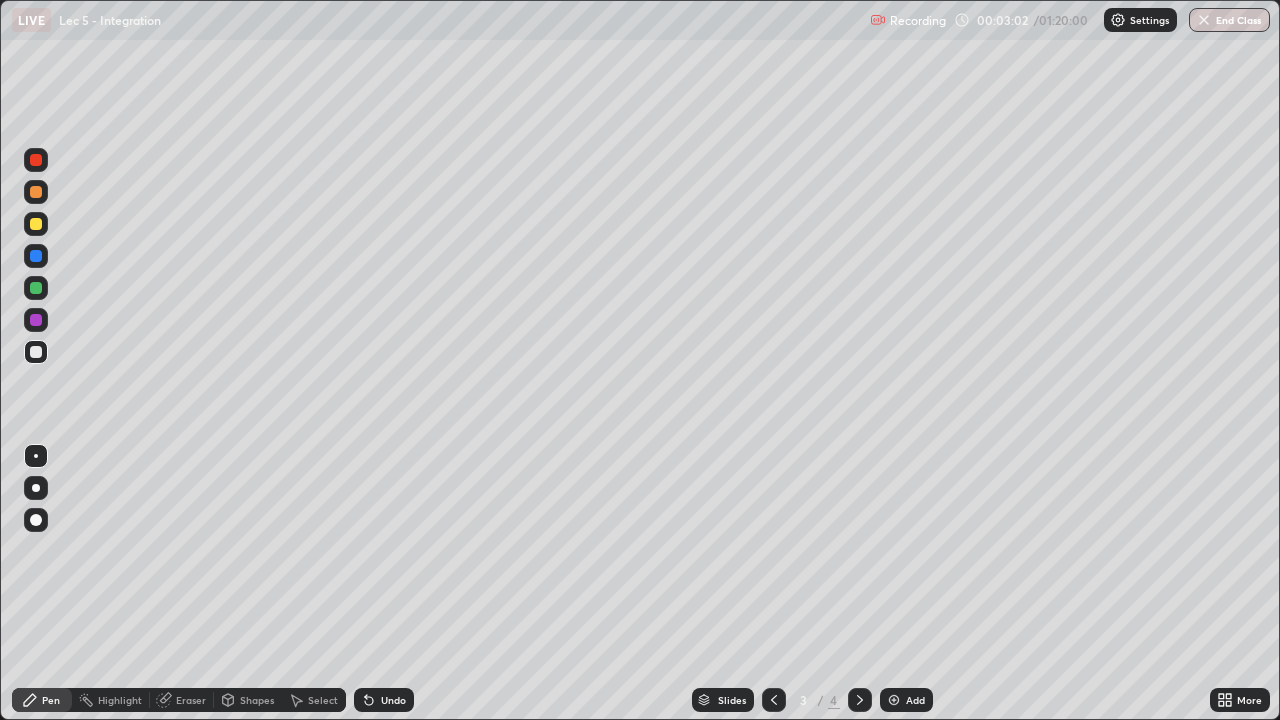 click on "Undo" at bounding box center (384, 700) 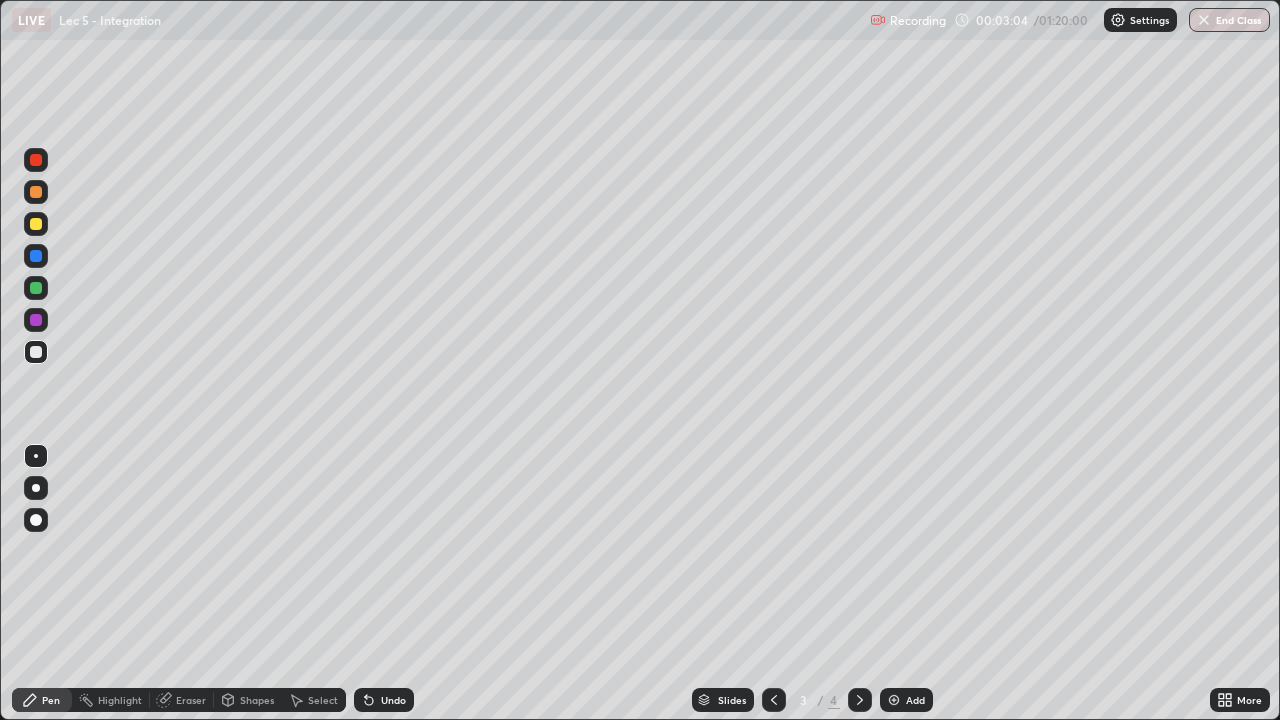 click on "Undo" at bounding box center (393, 700) 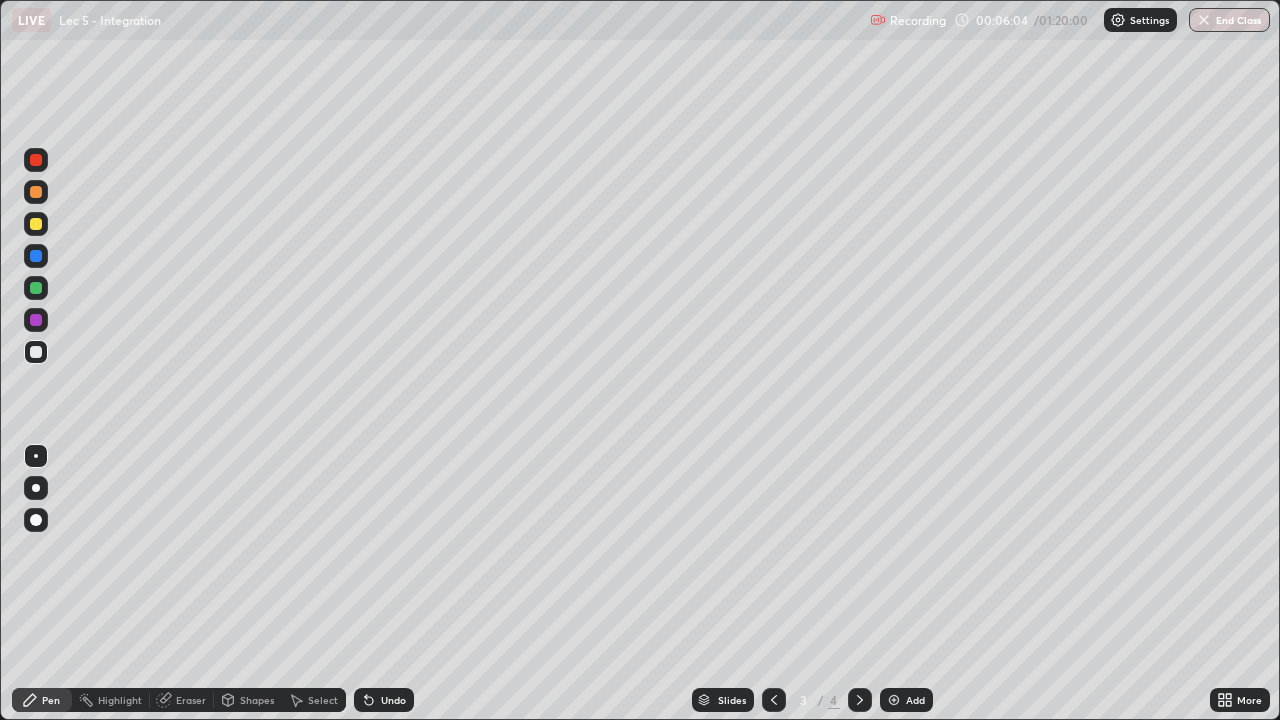 click on "Add" at bounding box center [906, 700] 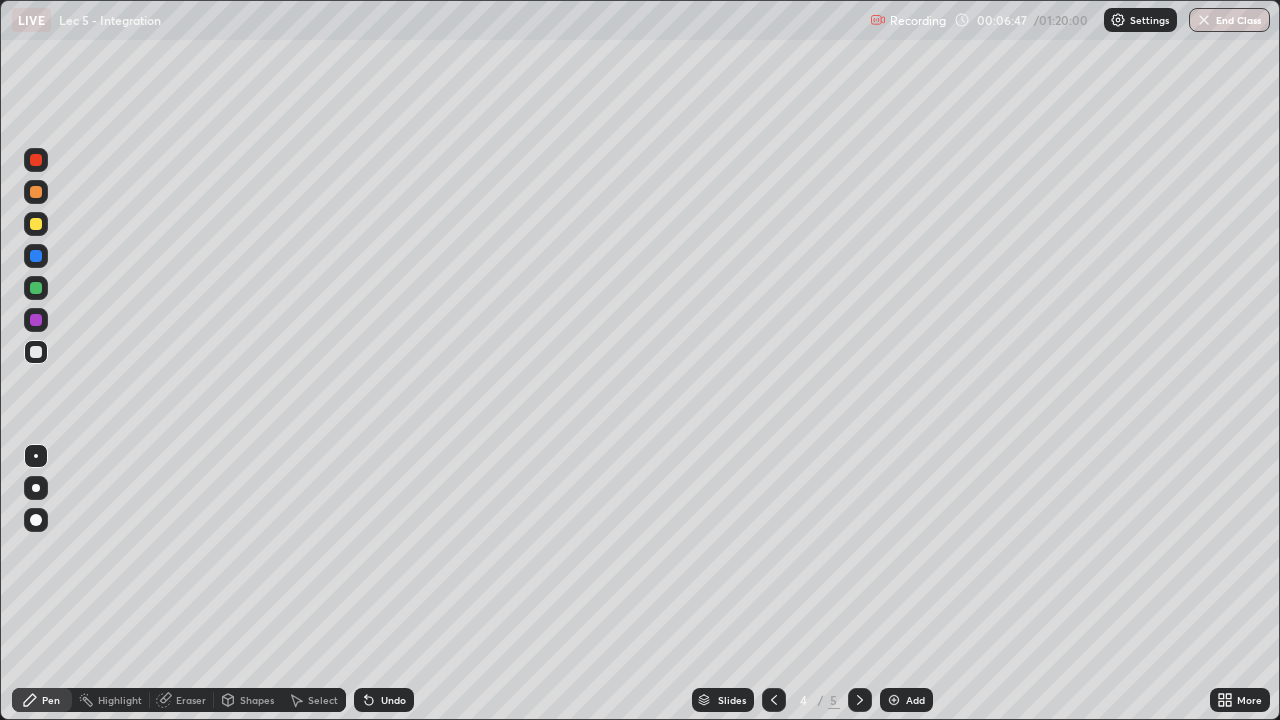 click on "Undo" at bounding box center (393, 700) 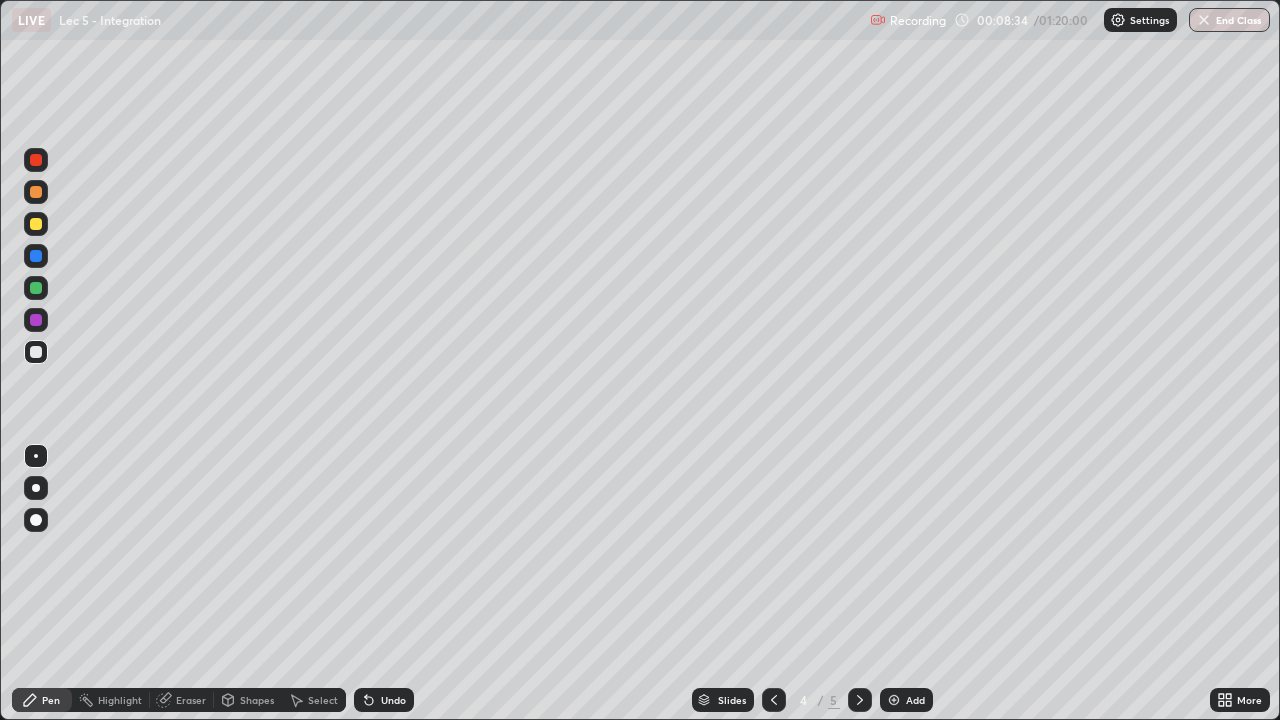 click on "Undo" at bounding box center [393, 700] 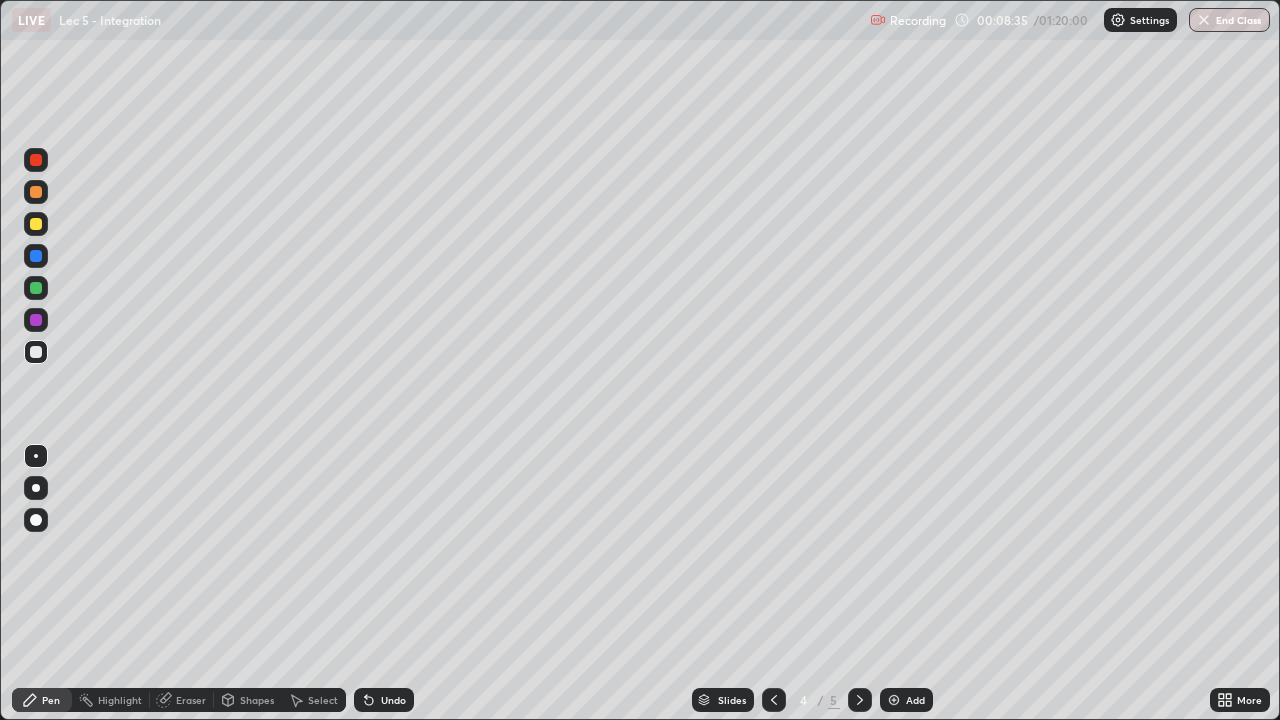 click on "Undo" at bounding box center [393, 700] 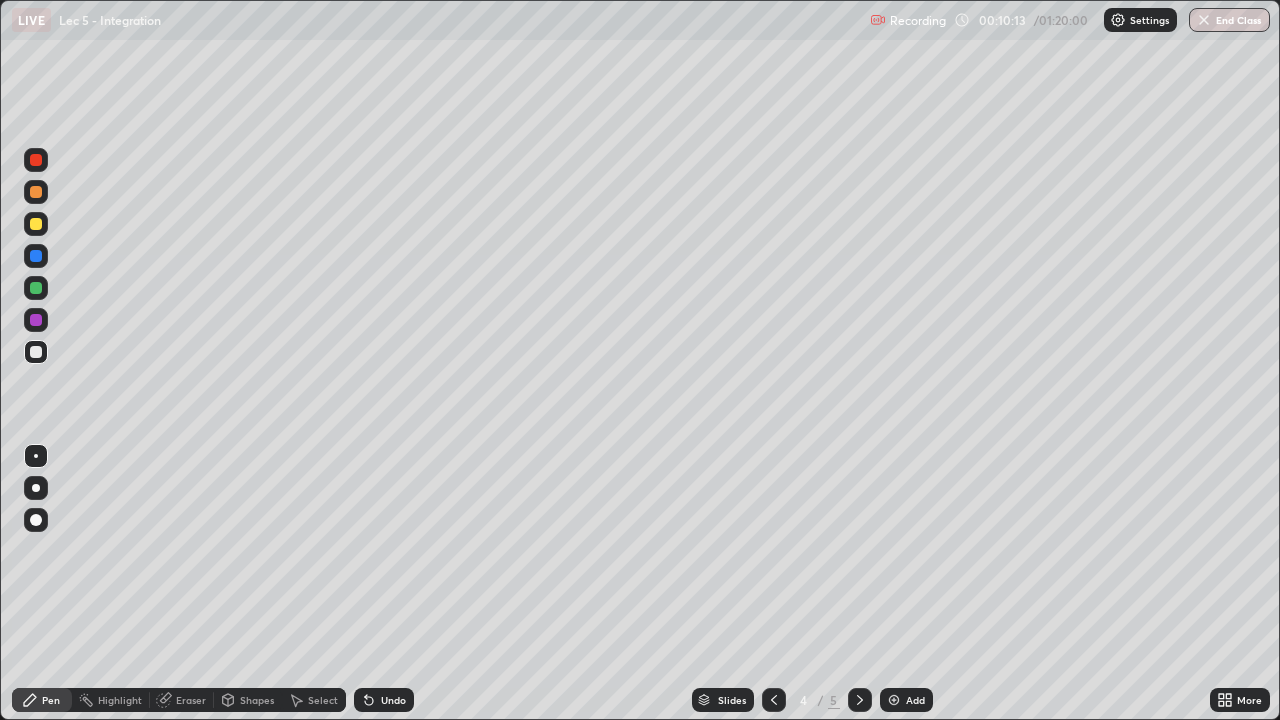 click 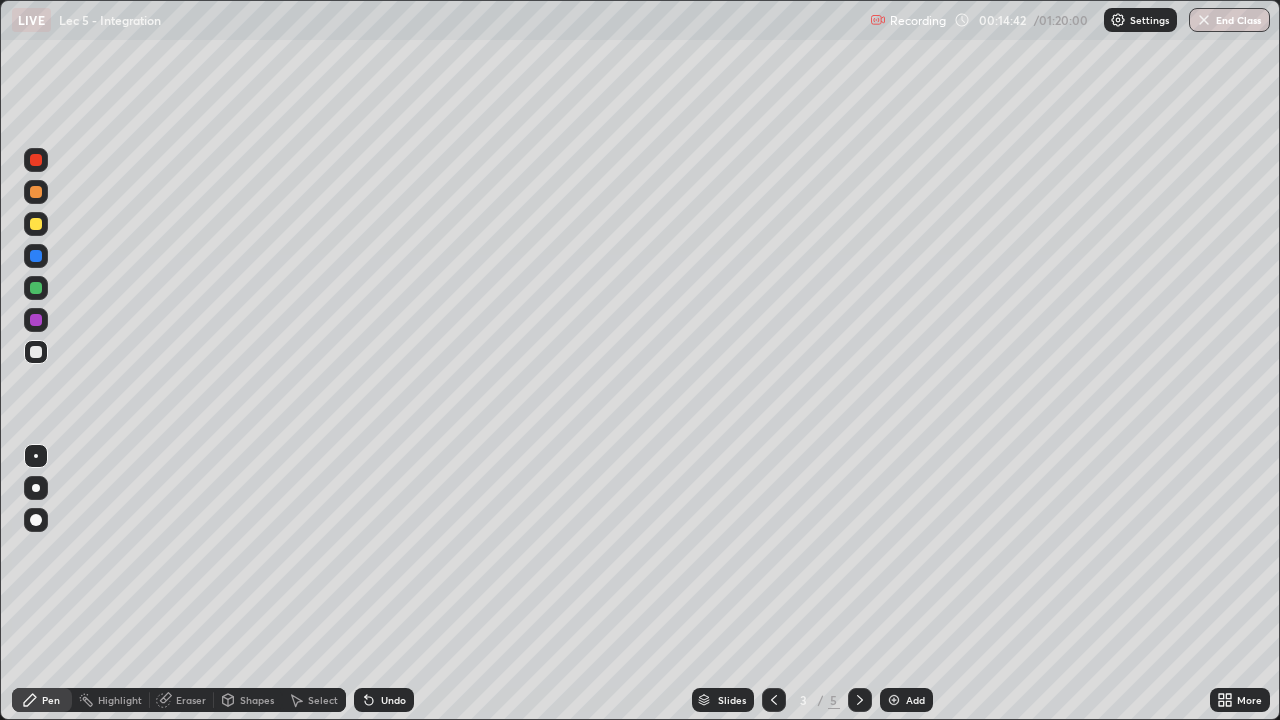 click 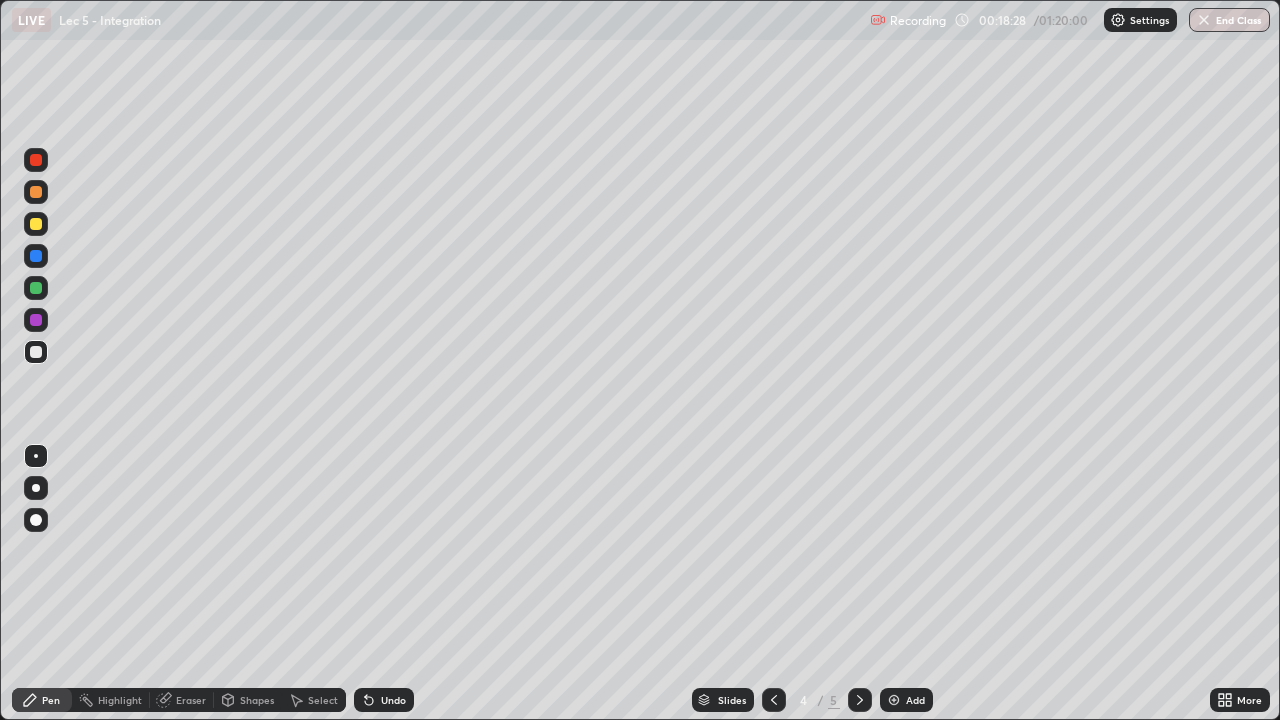 click on "Add" at bounding box center (915, 700) 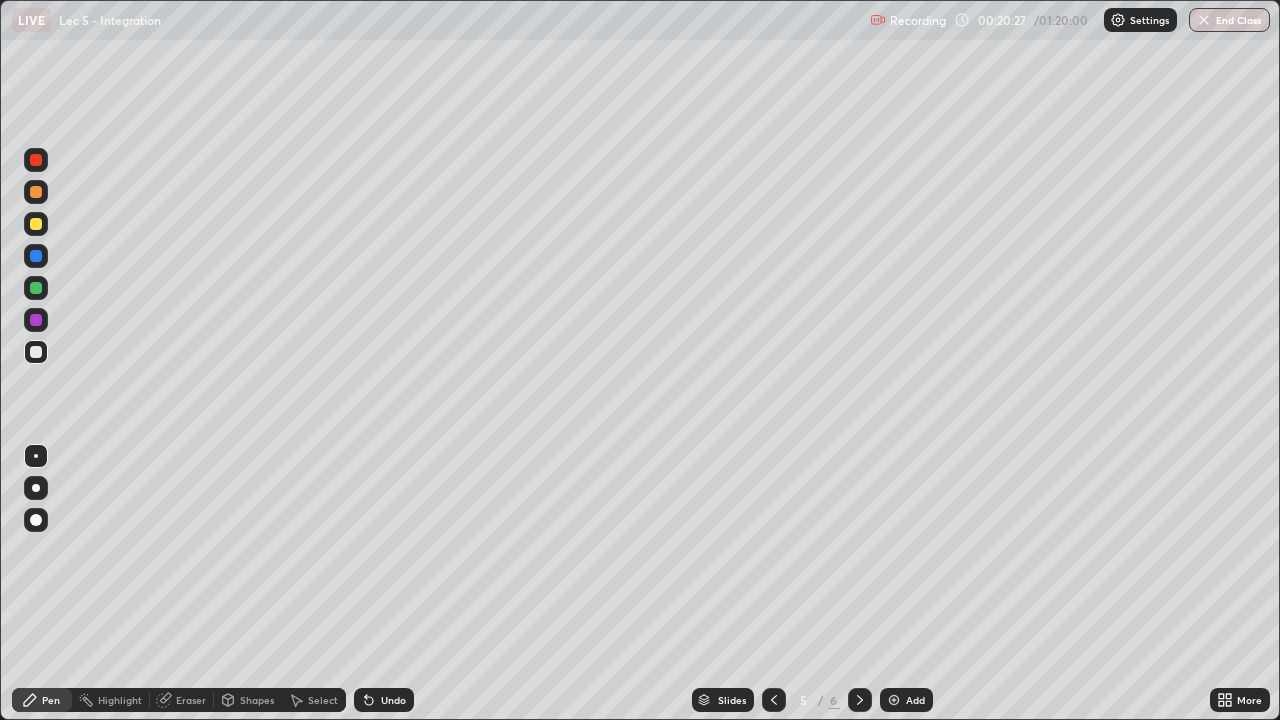 click on "Add" at bounding box center [915, 700] 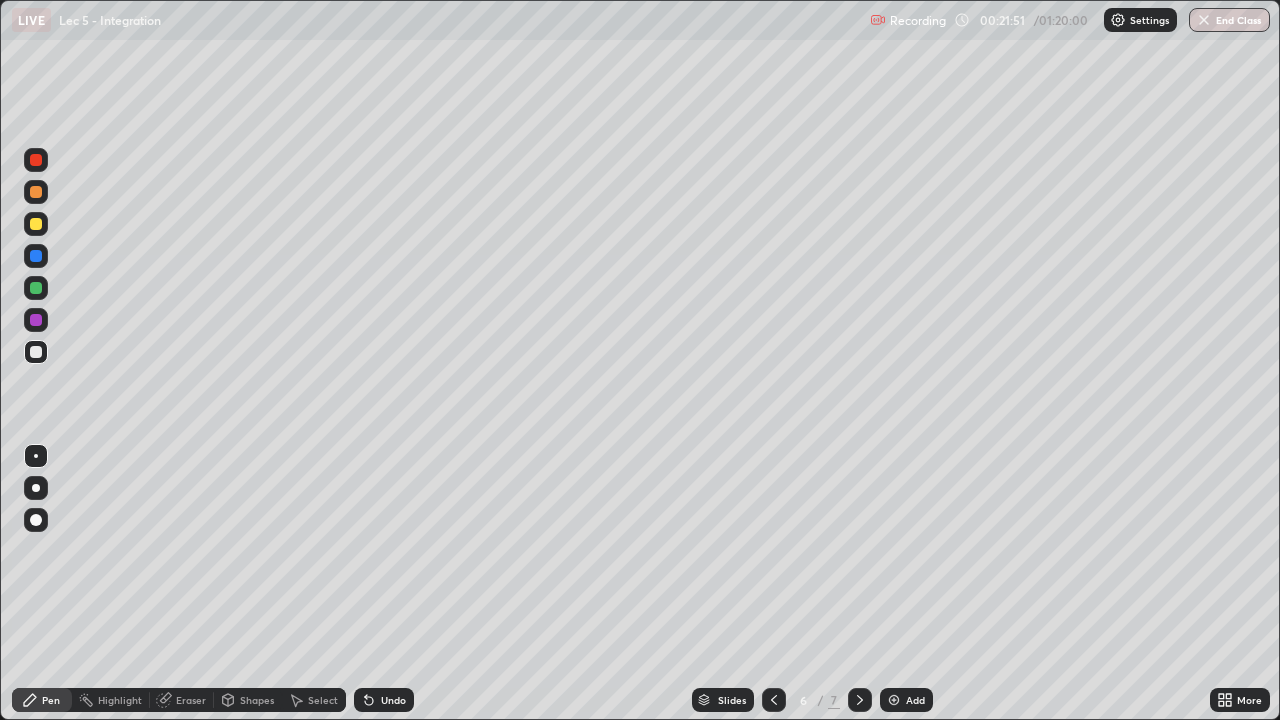 click on "Eraser" at bounding box center (191, 700) 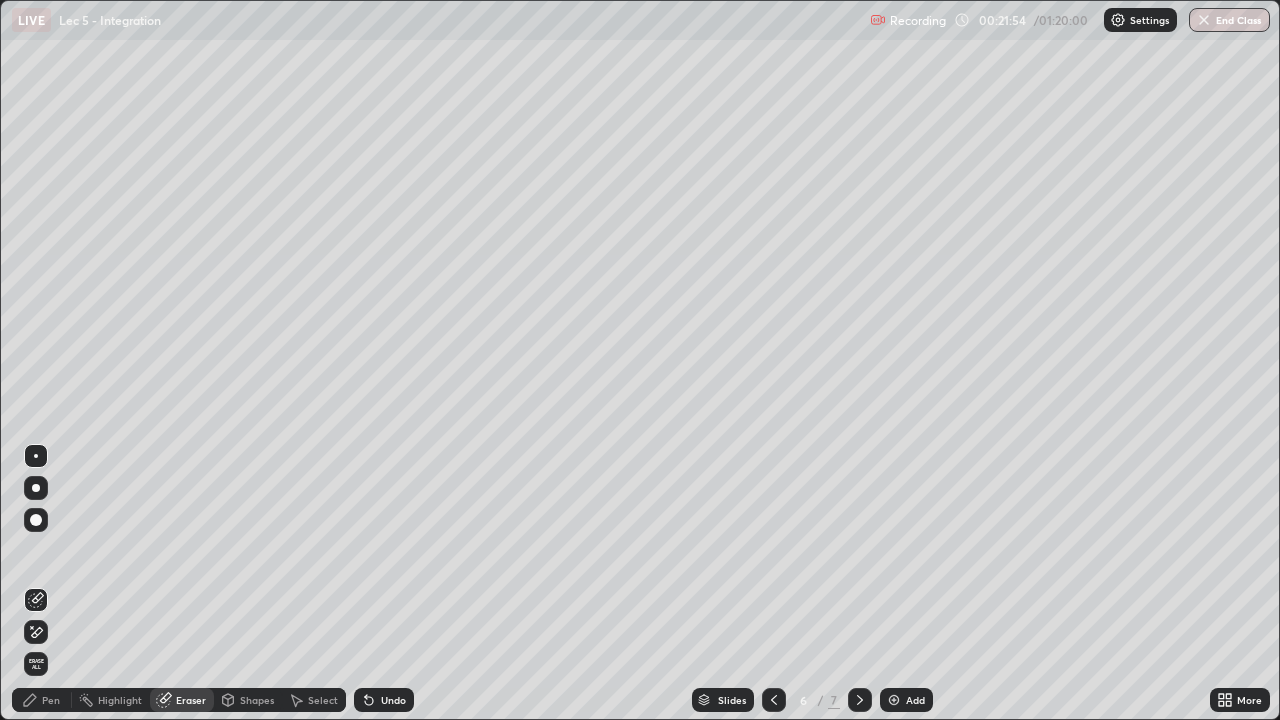 click on "Pen" at bounding box center (51, 700) 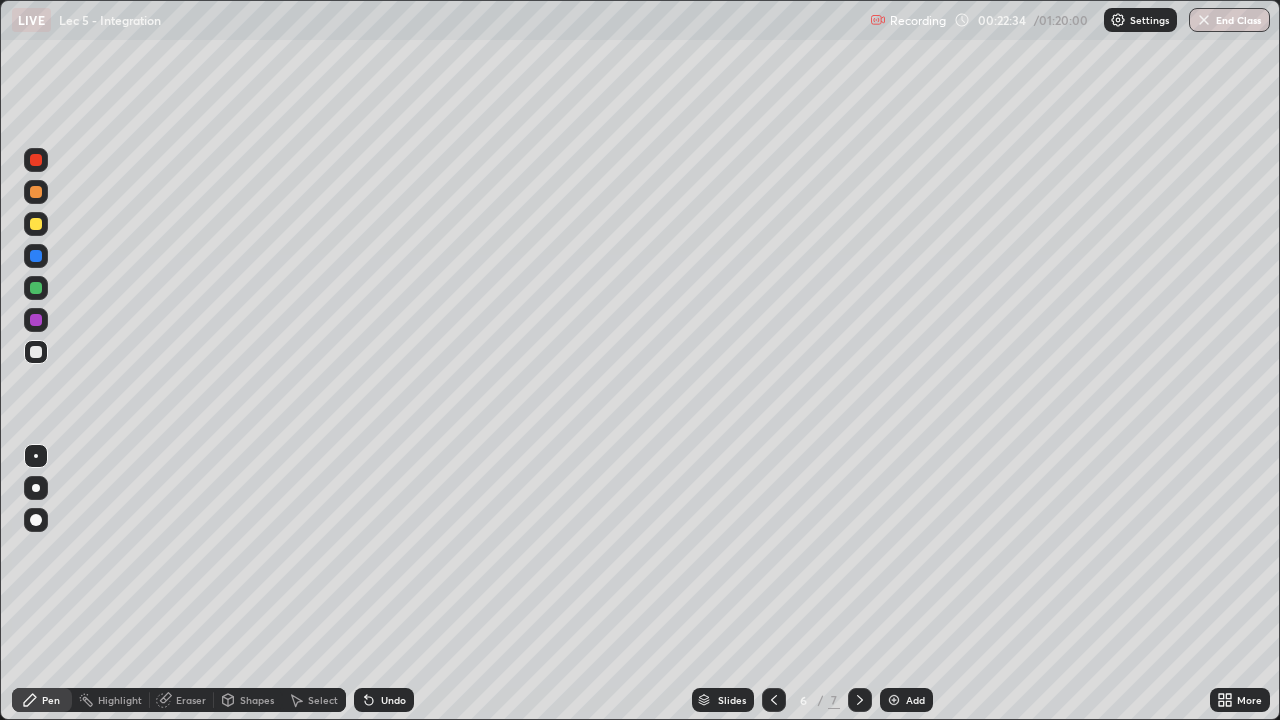 click on "Eraser" at bounding box center [191, 700] 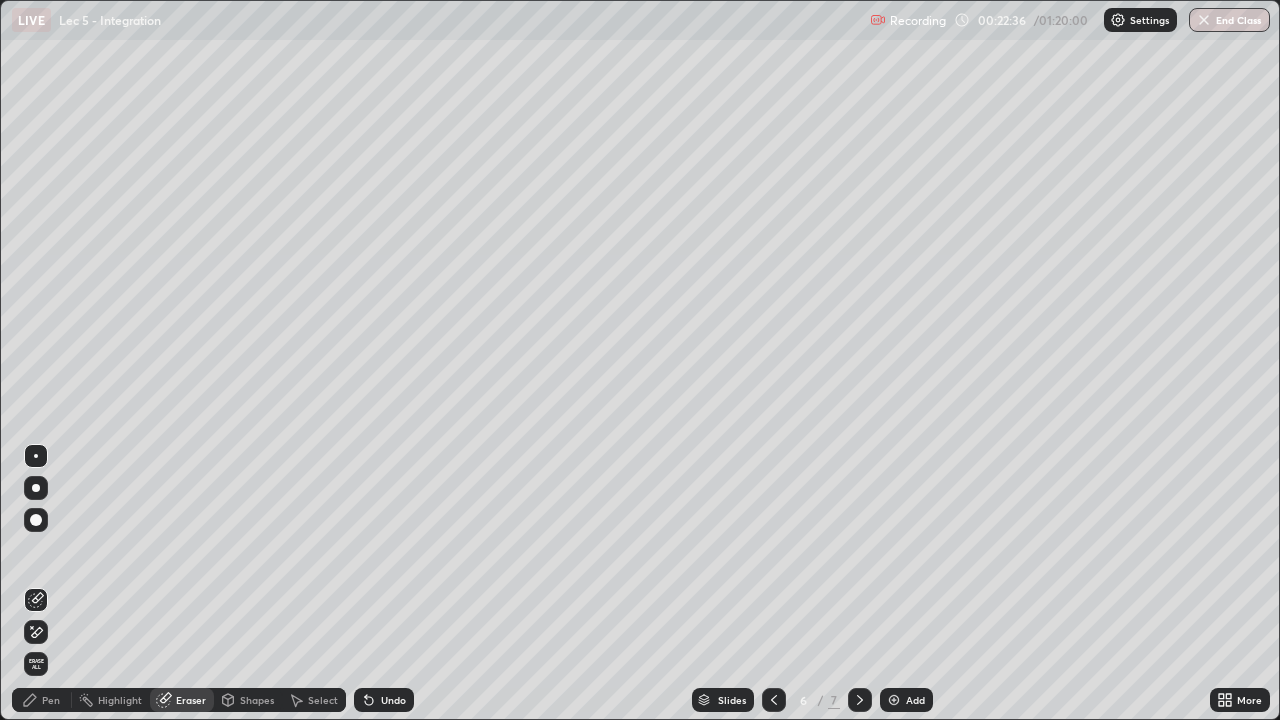 click on "Pen" at bounding box center (51, 700) 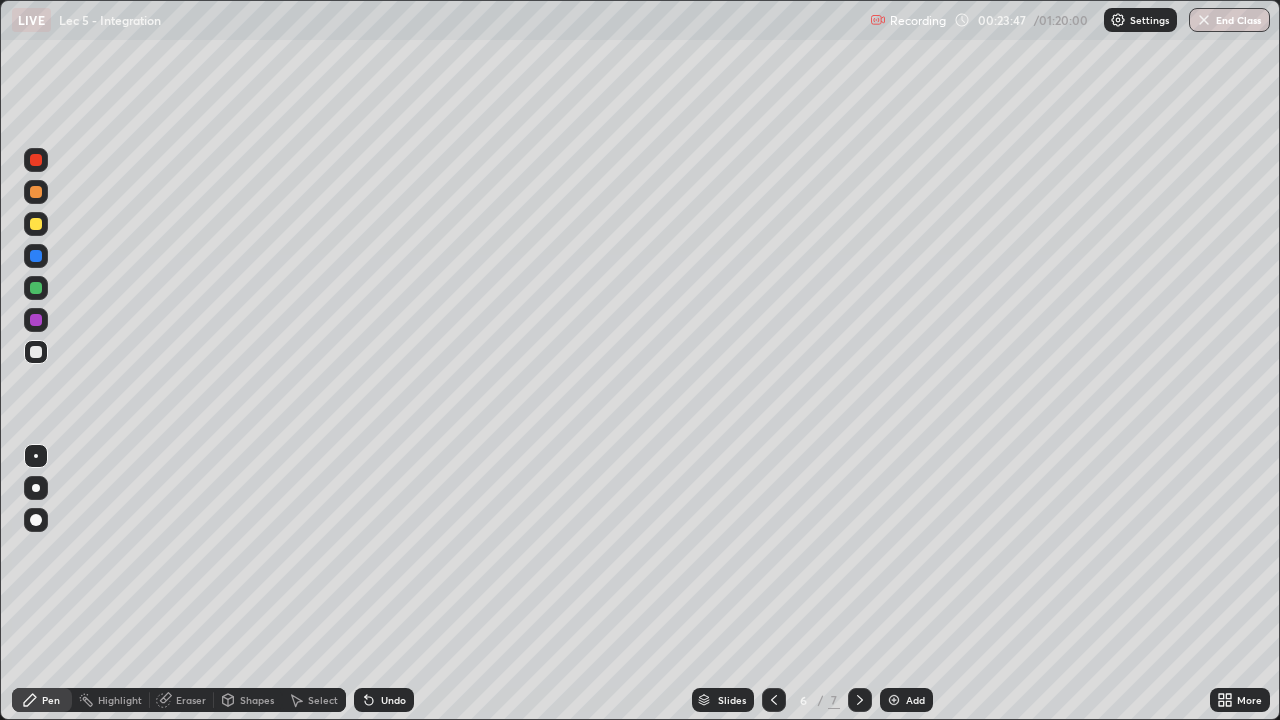 click 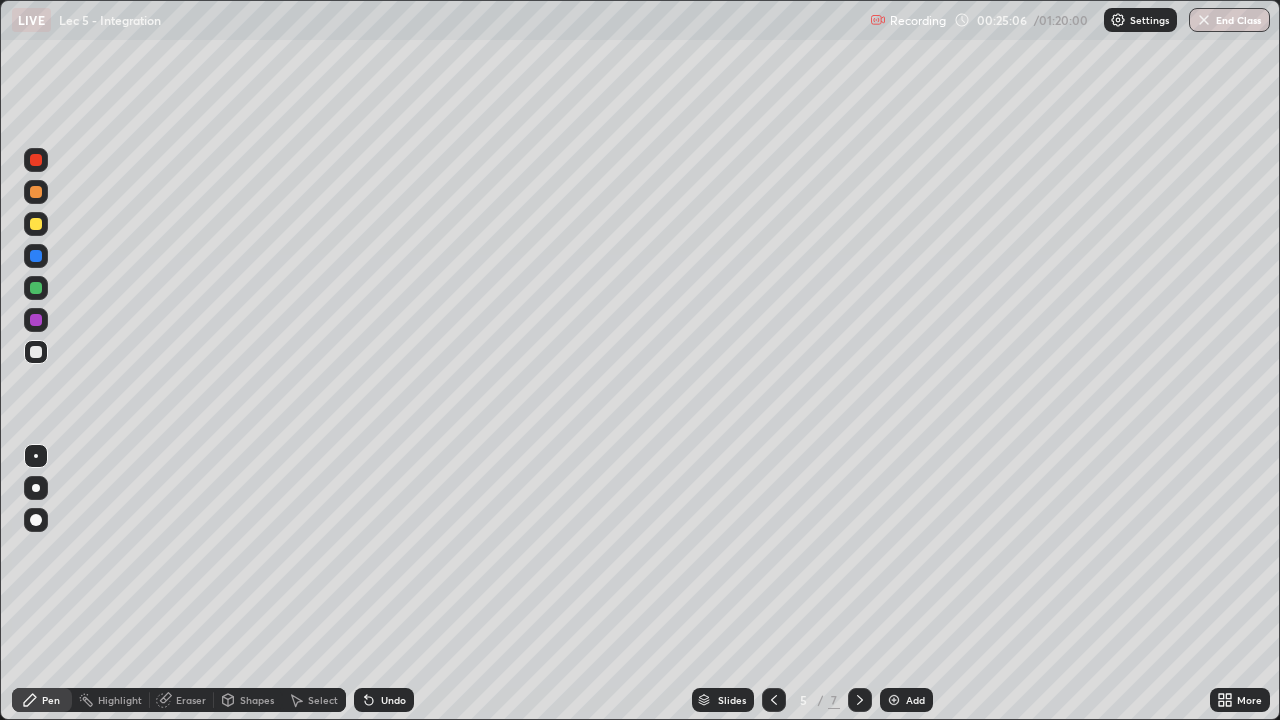 click at bounding box center (860, 700) 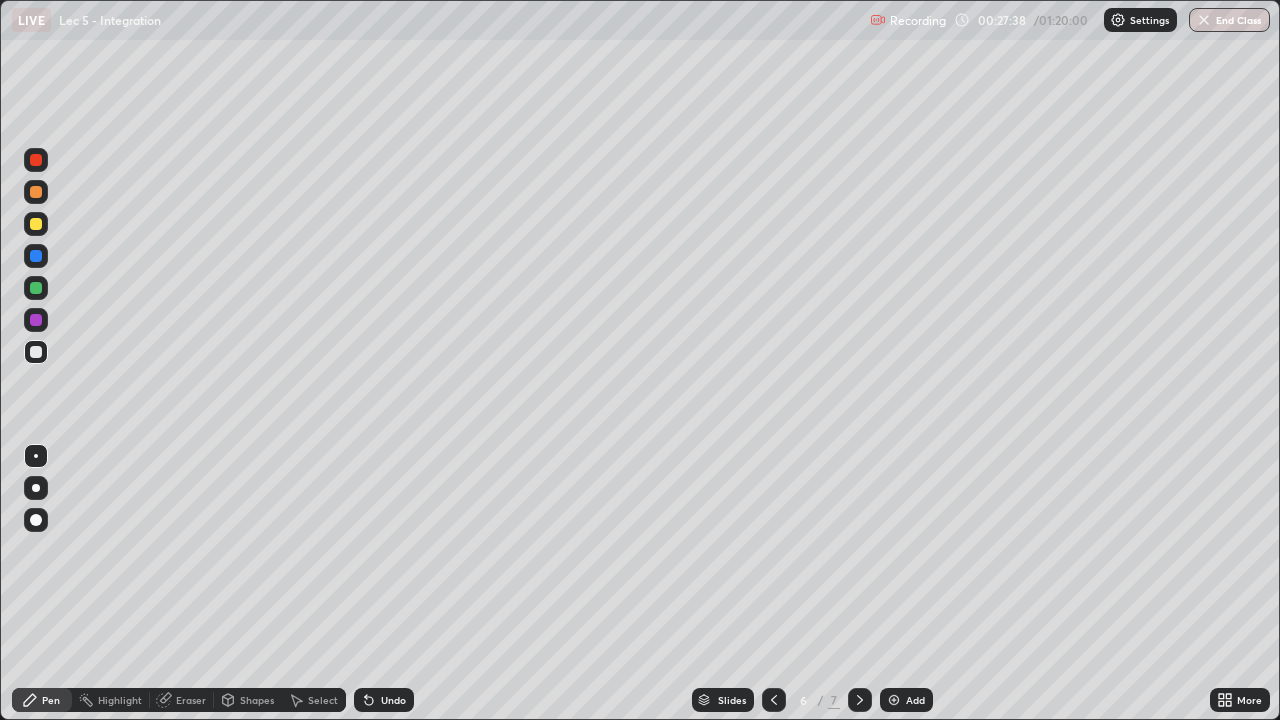 click at bounding box center (860, 700) 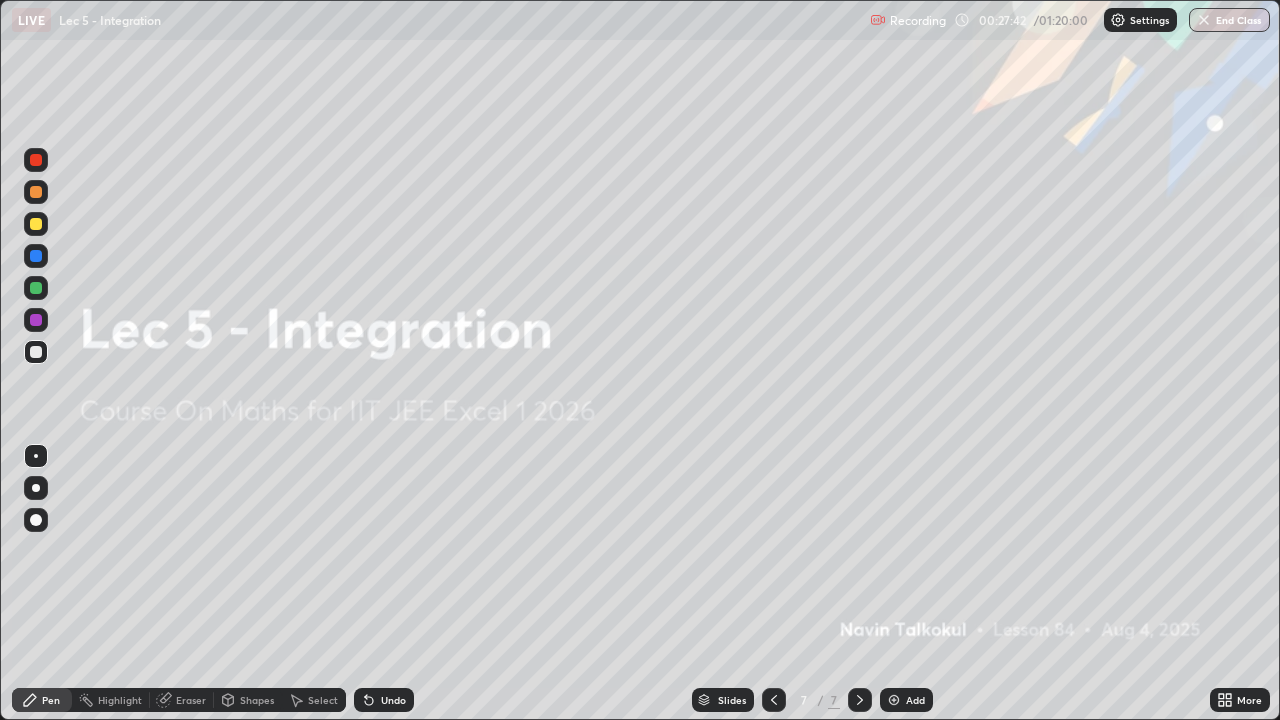 click 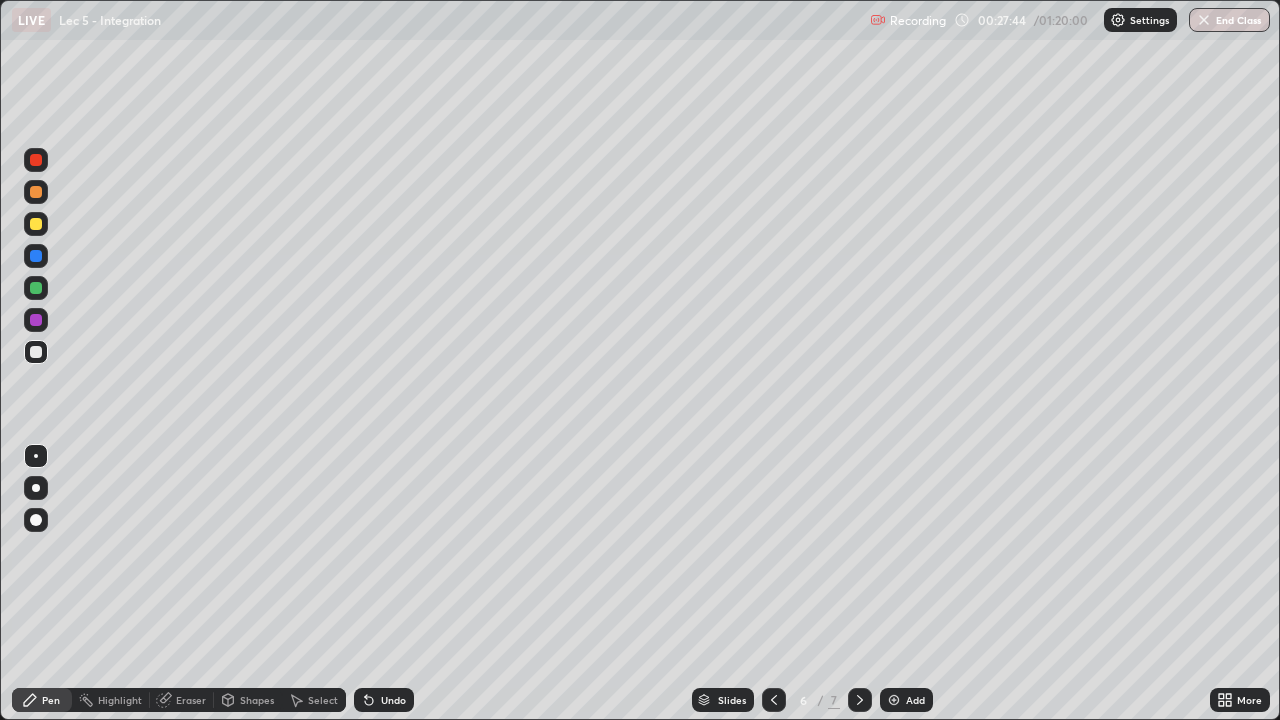 click 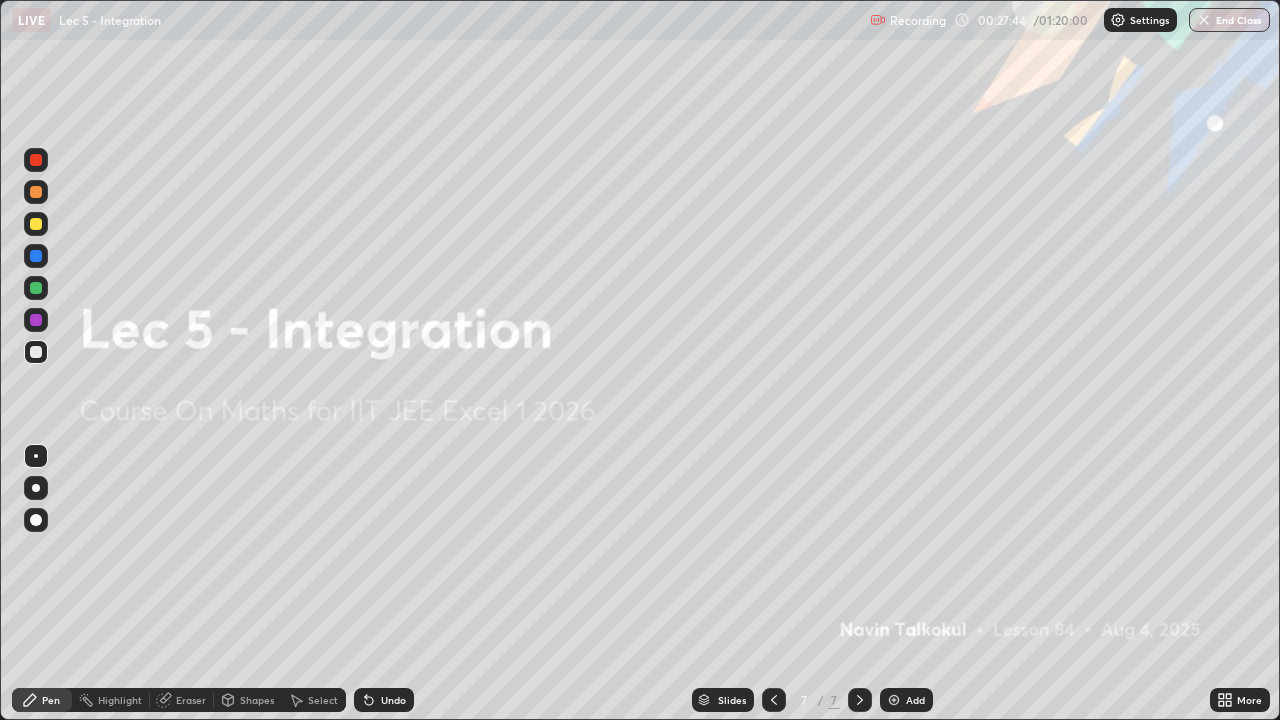 click 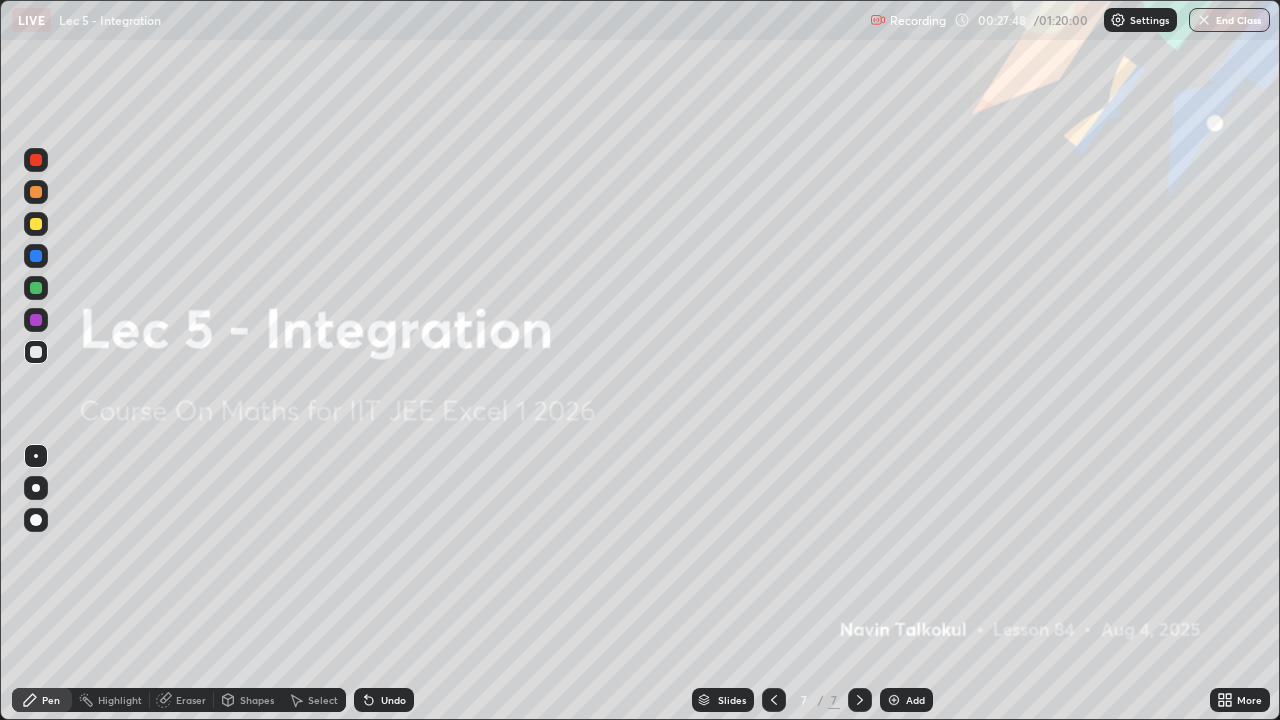 click 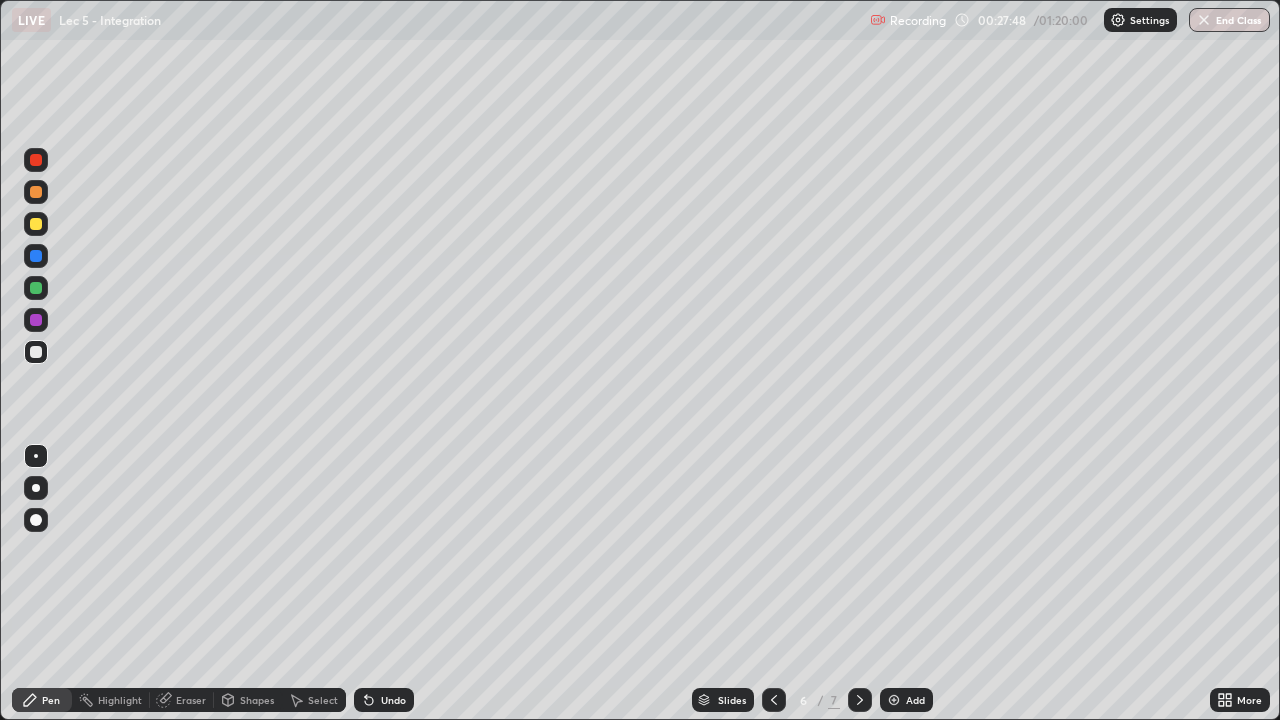 click 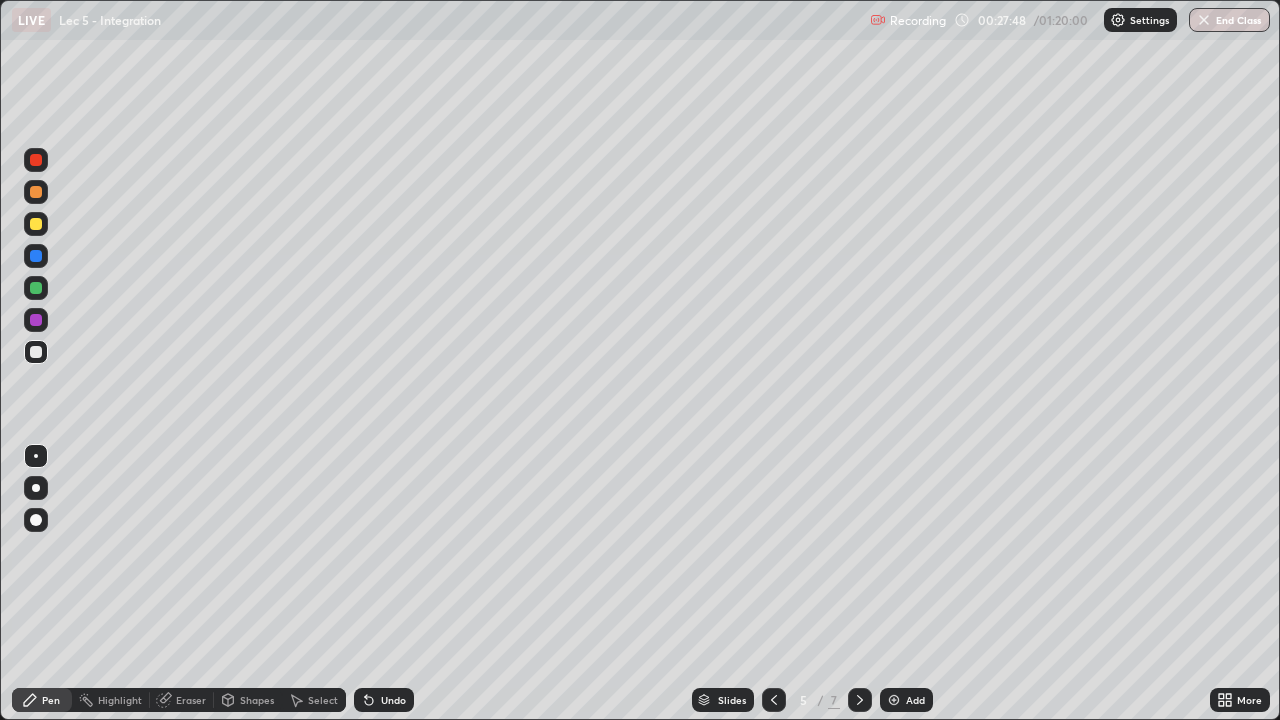 click 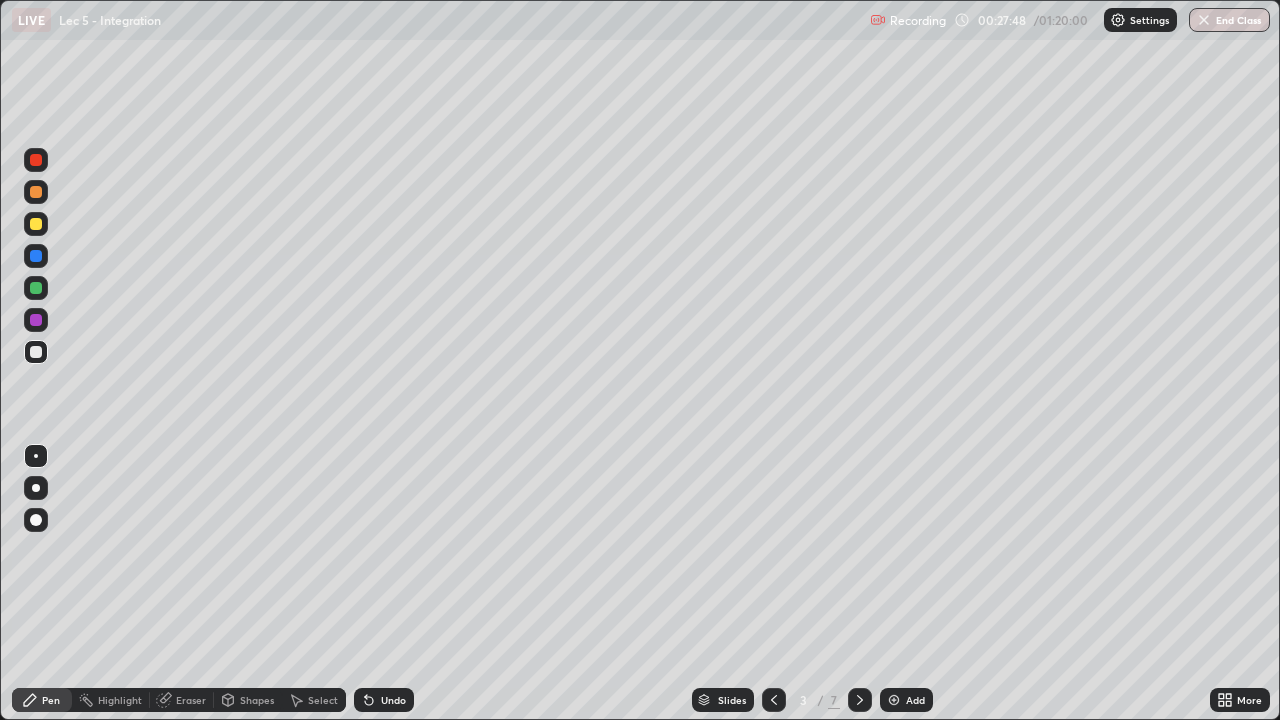 click at bounding box center (774, 700) 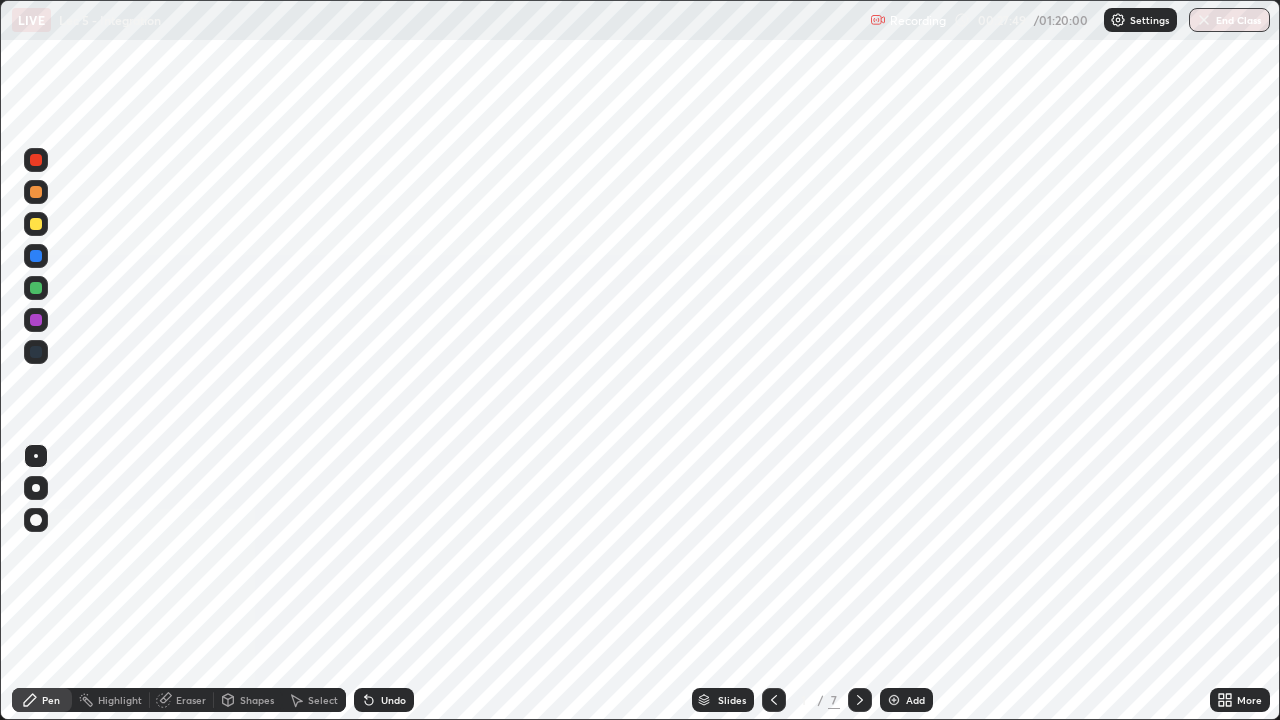 click 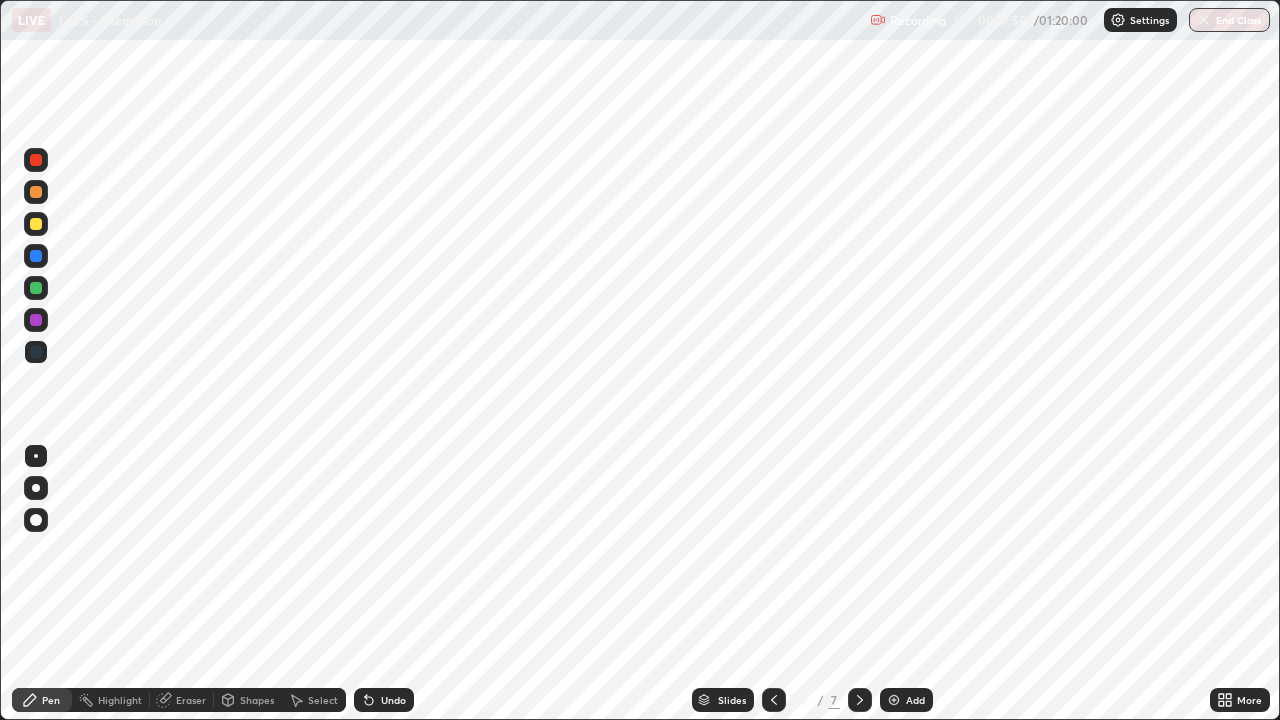 click 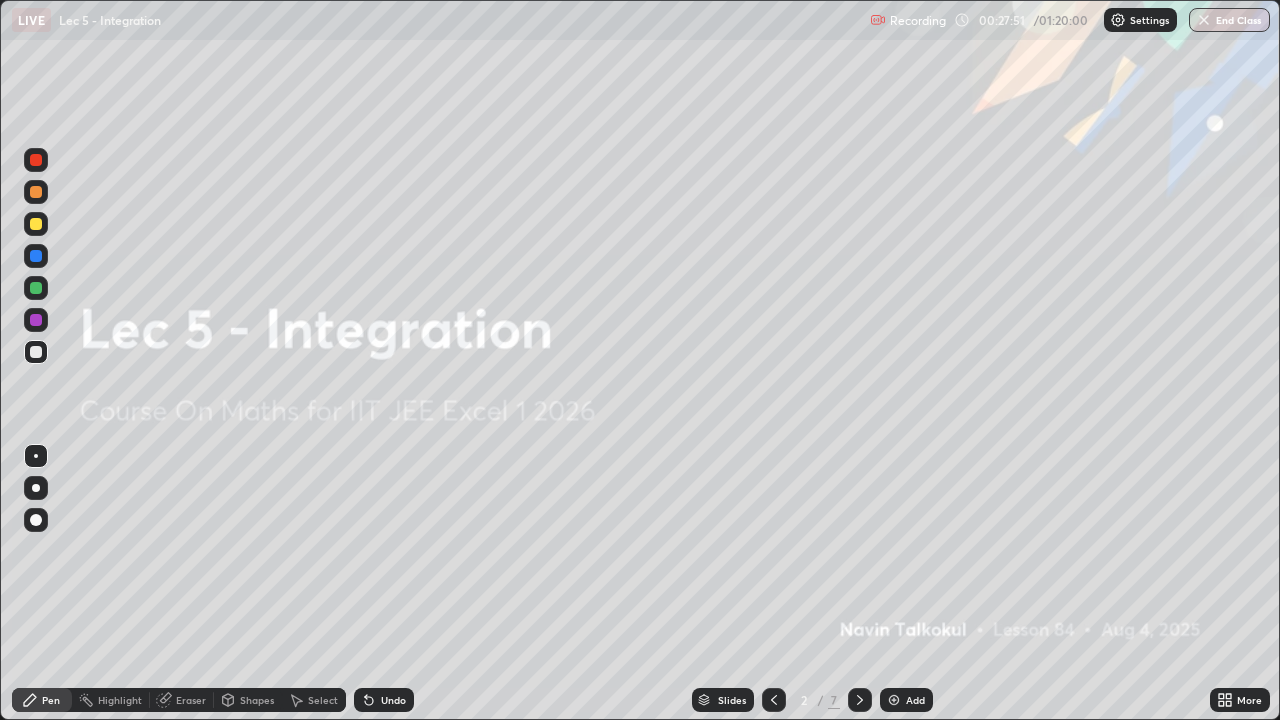 click 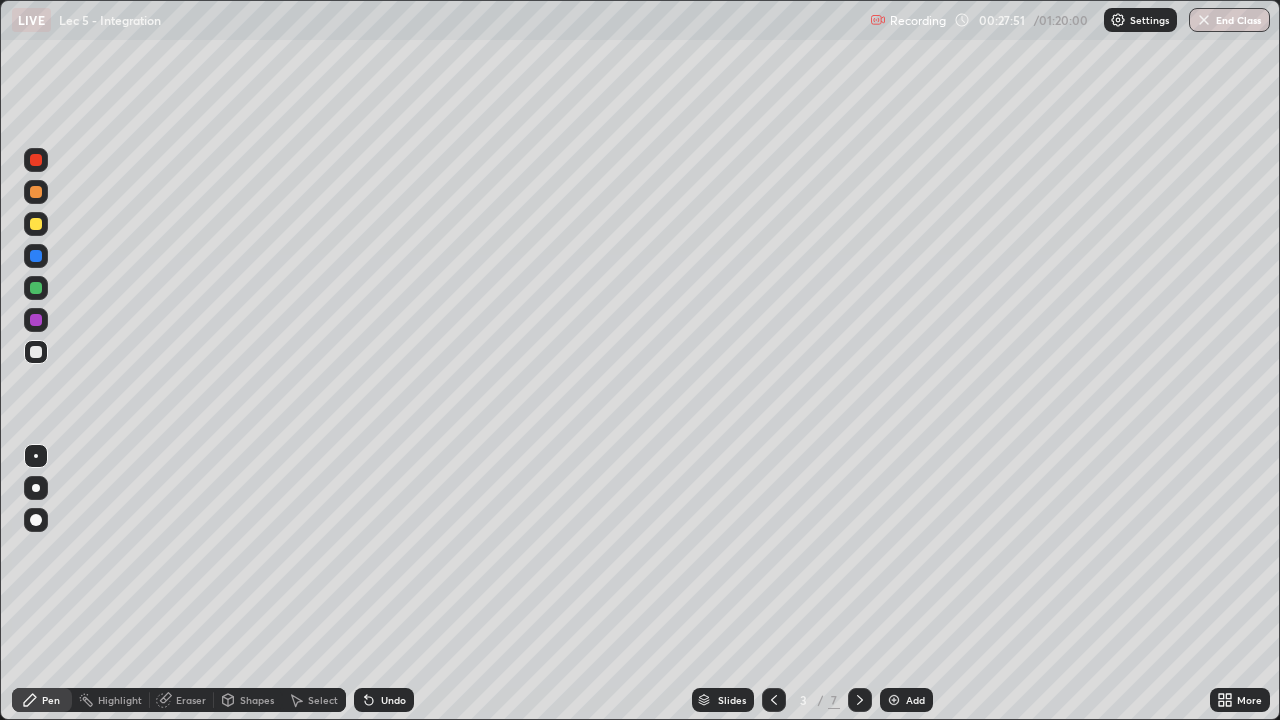 click 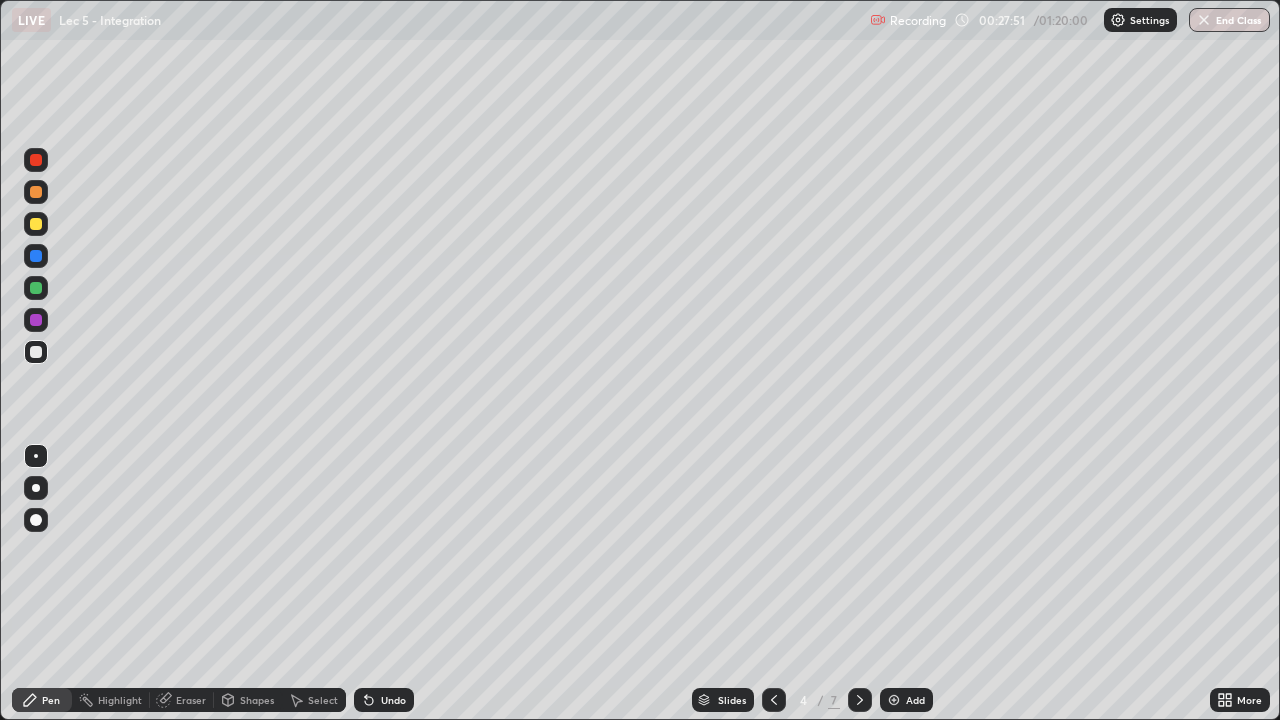 click 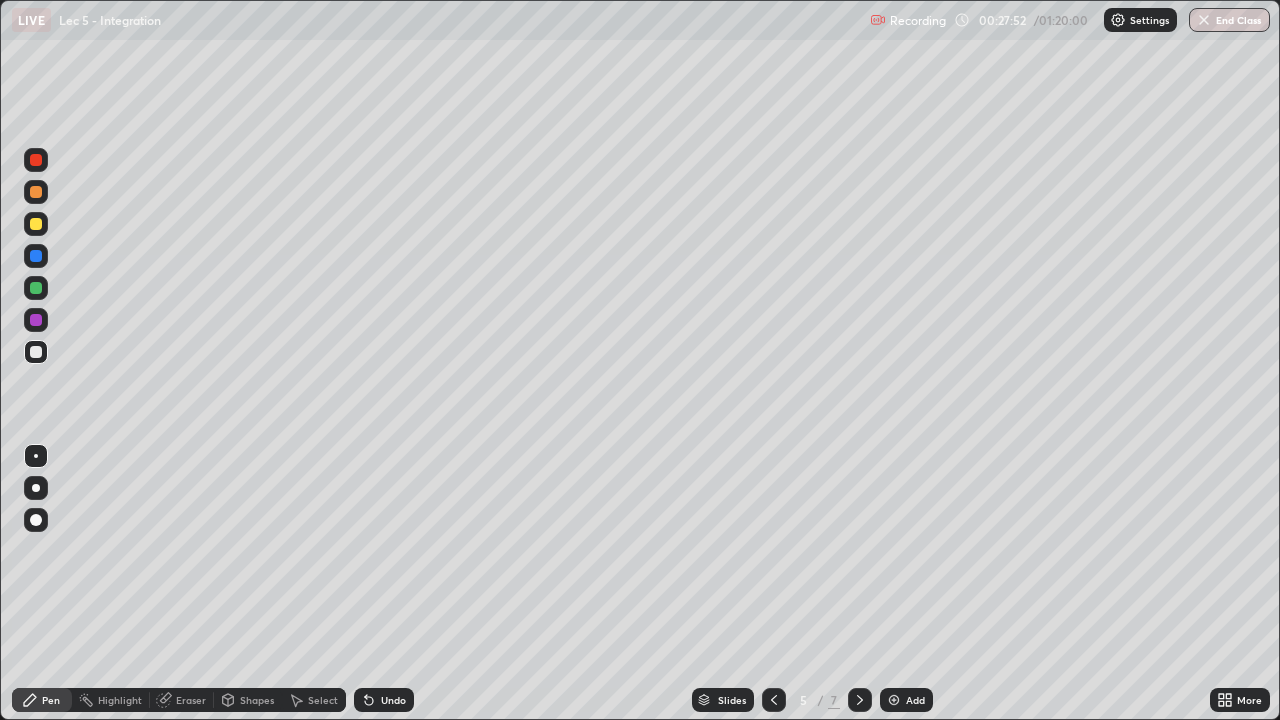 click 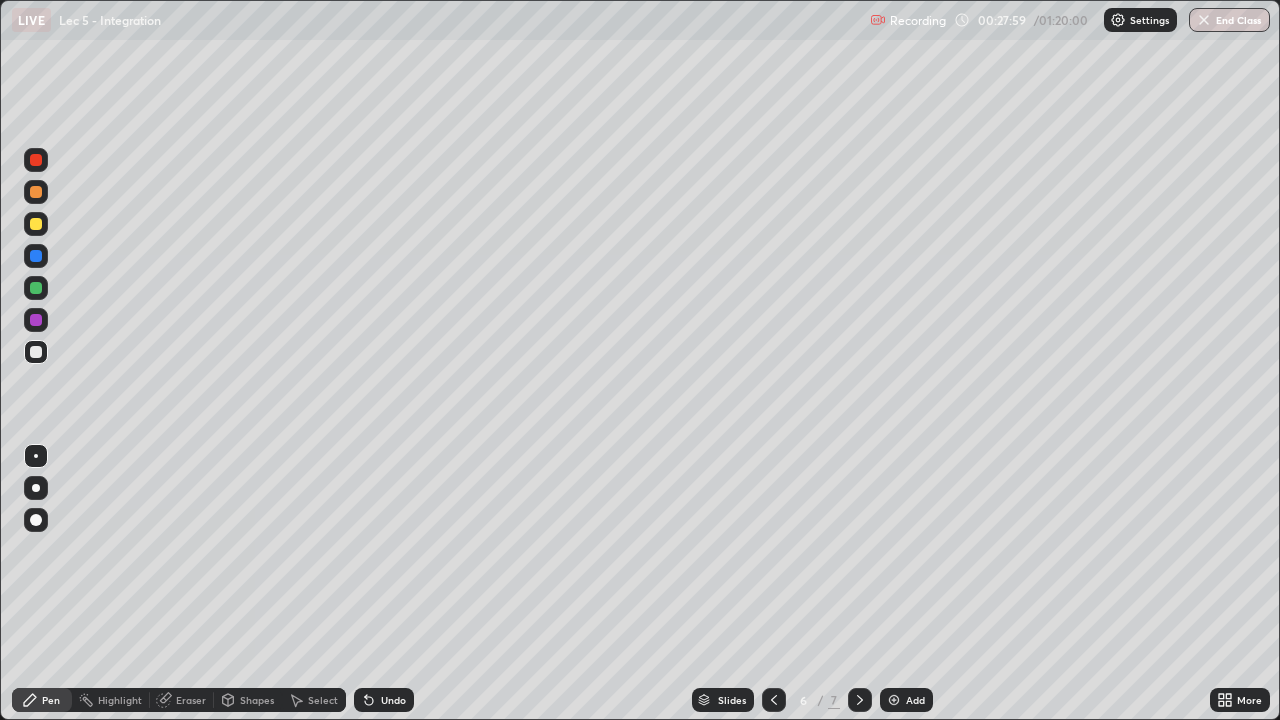 click 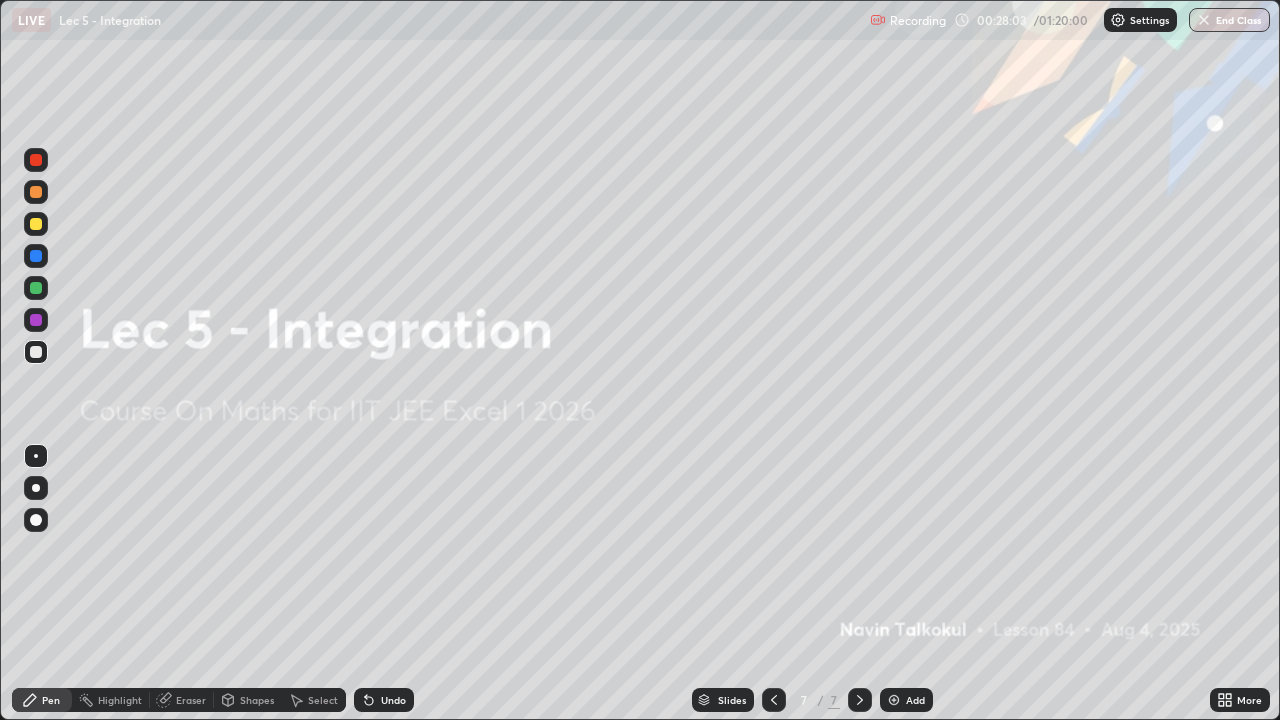 click on "Add" at bounding box center [915, 700] 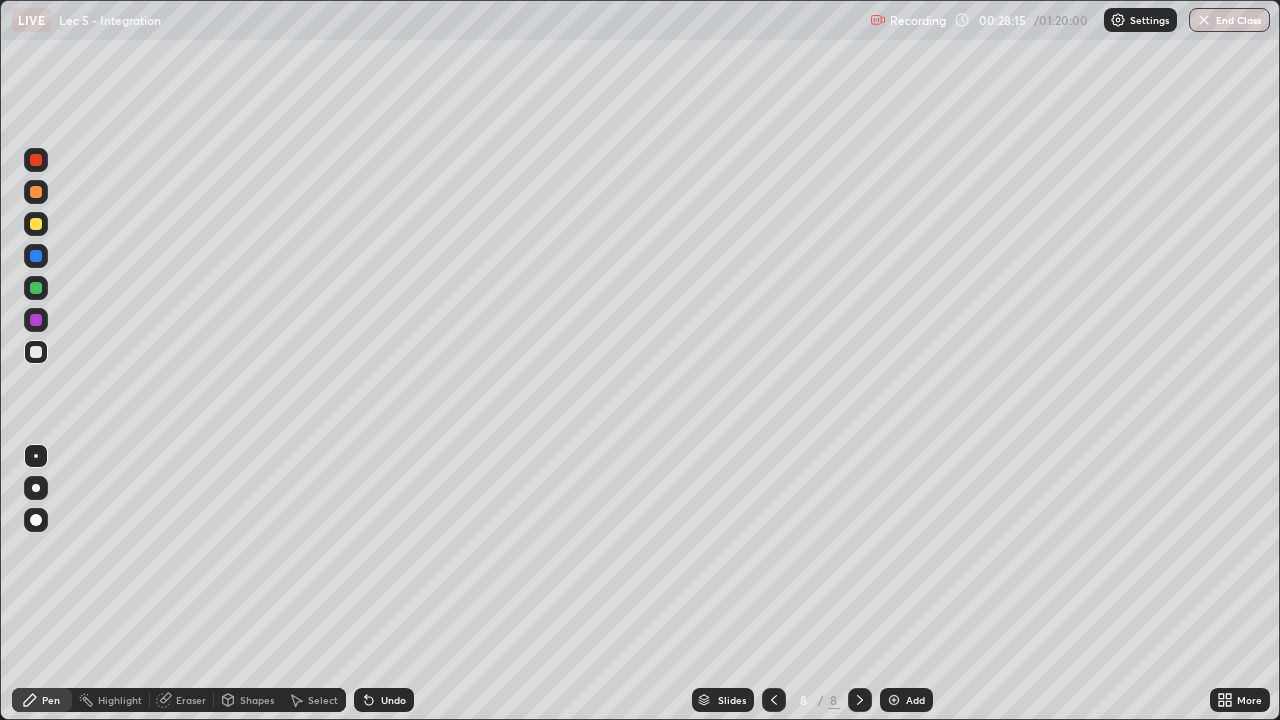 click on "Undo" at bounding box center [393, 700] 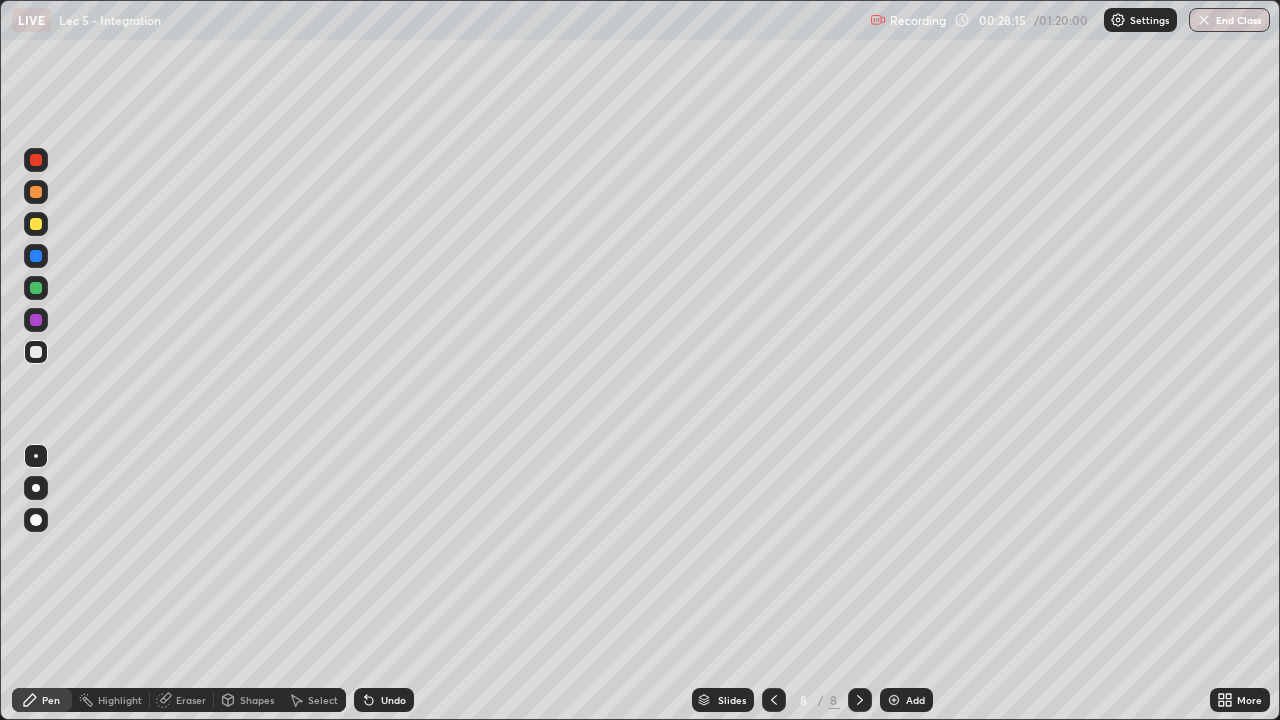 click on "Undo" at bounding box center (393, 700) 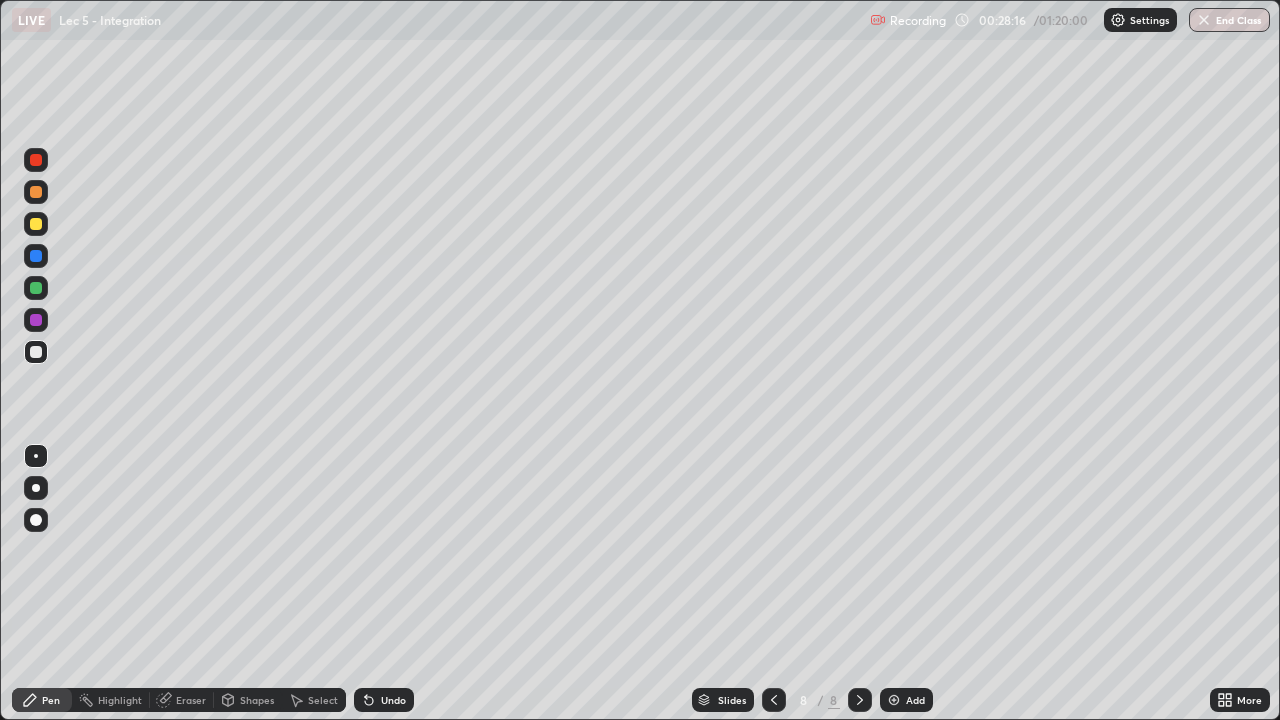 click on "Undo" at bounding box center [393, 700] 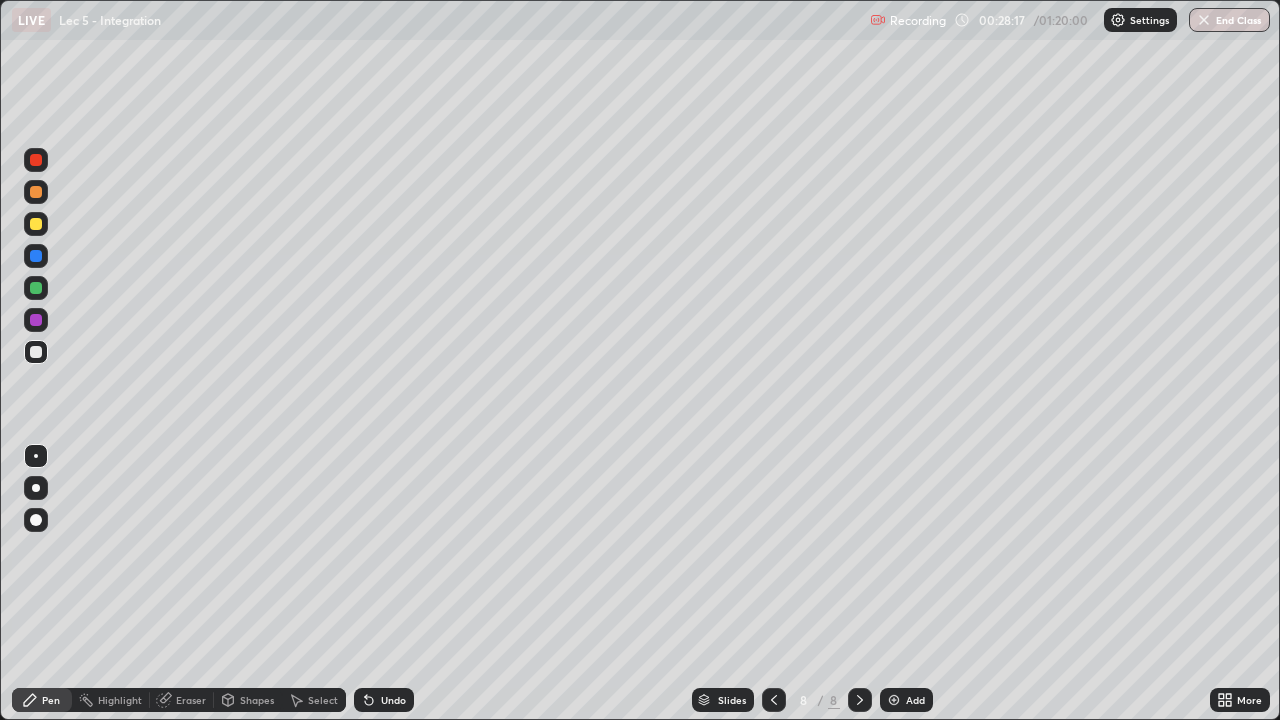 click on "Undo" at bounding box center [384, 700] 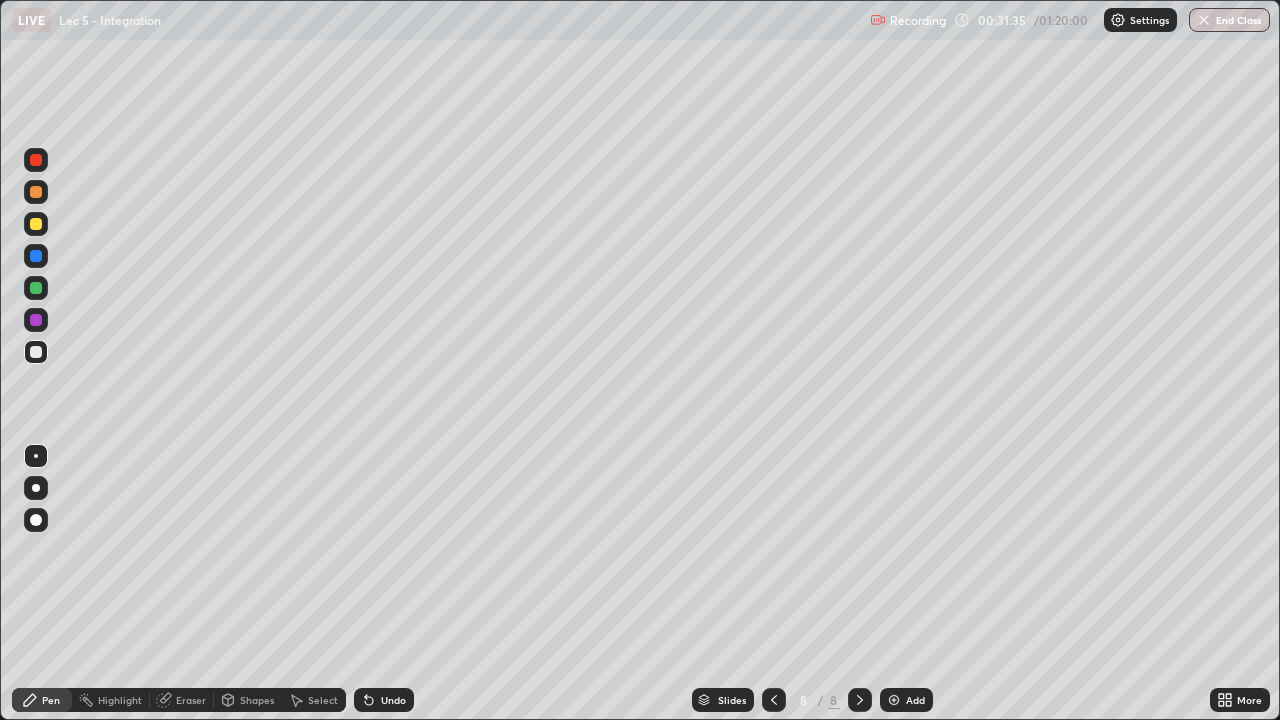 click on "Undo" at bounding box center [384, 700] 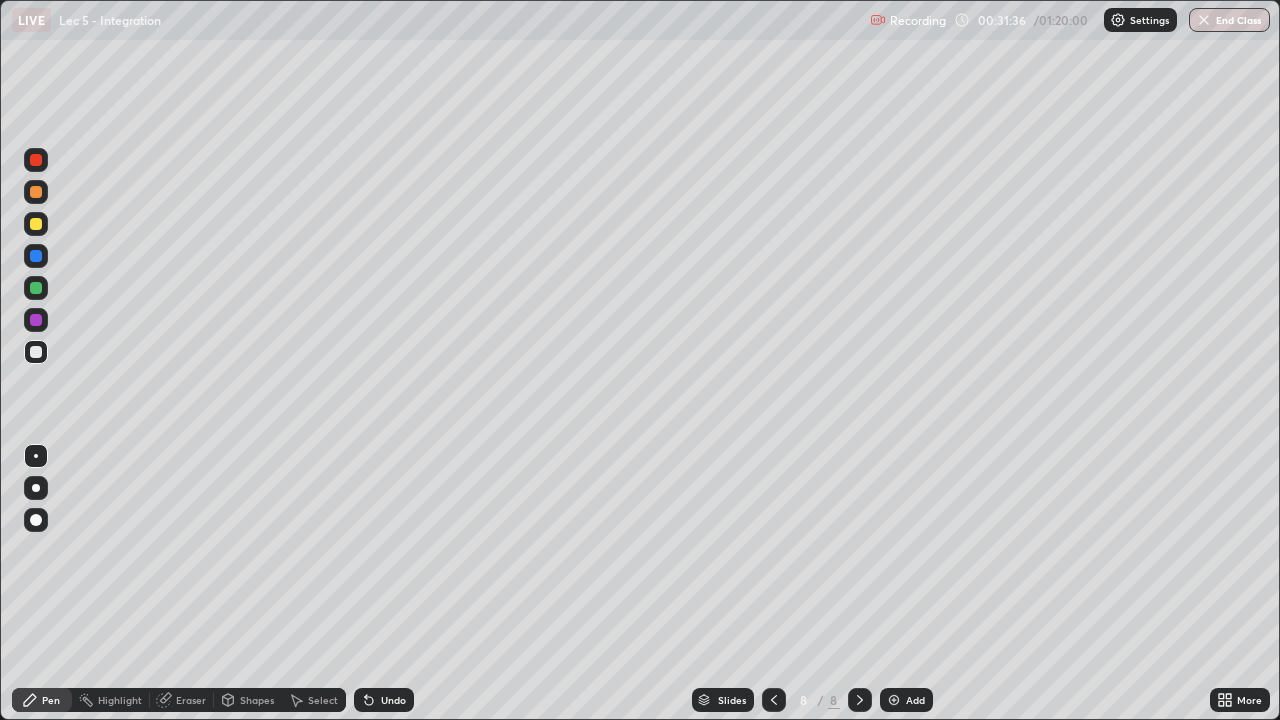 click on "Undo" at bounding box center (384, 700) 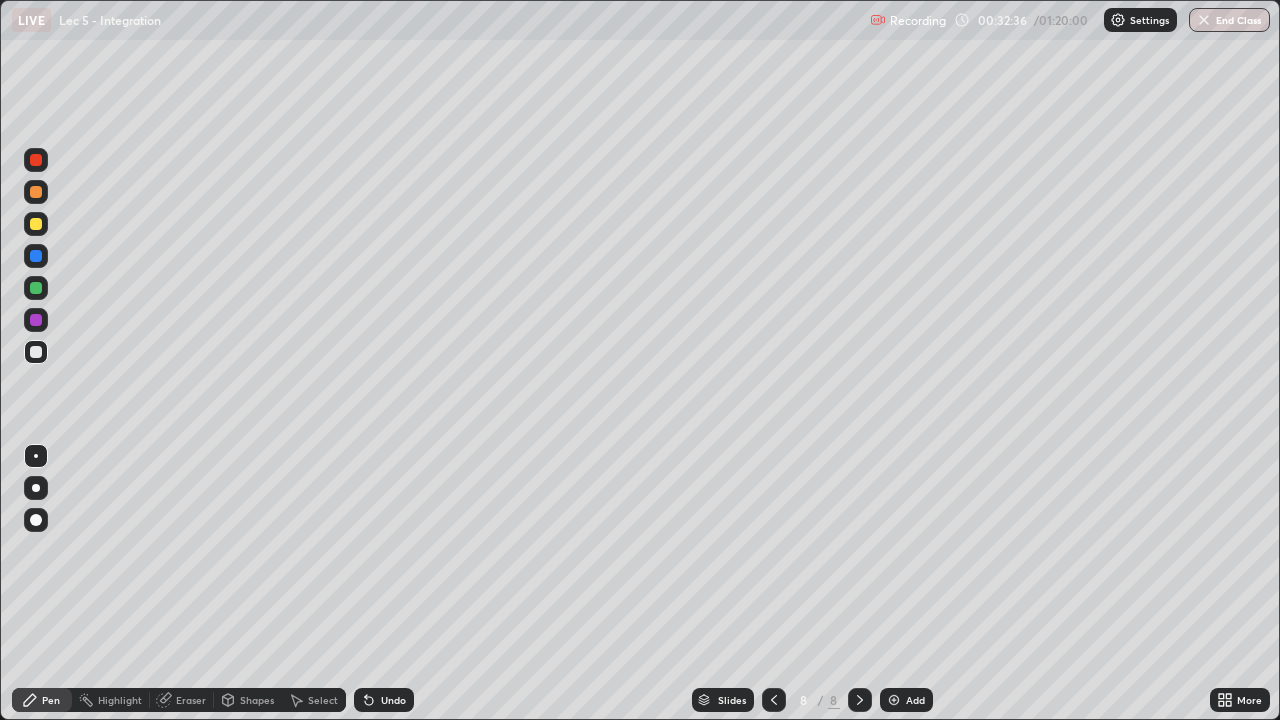 click on "Undo" at bounding box center (393, 700) 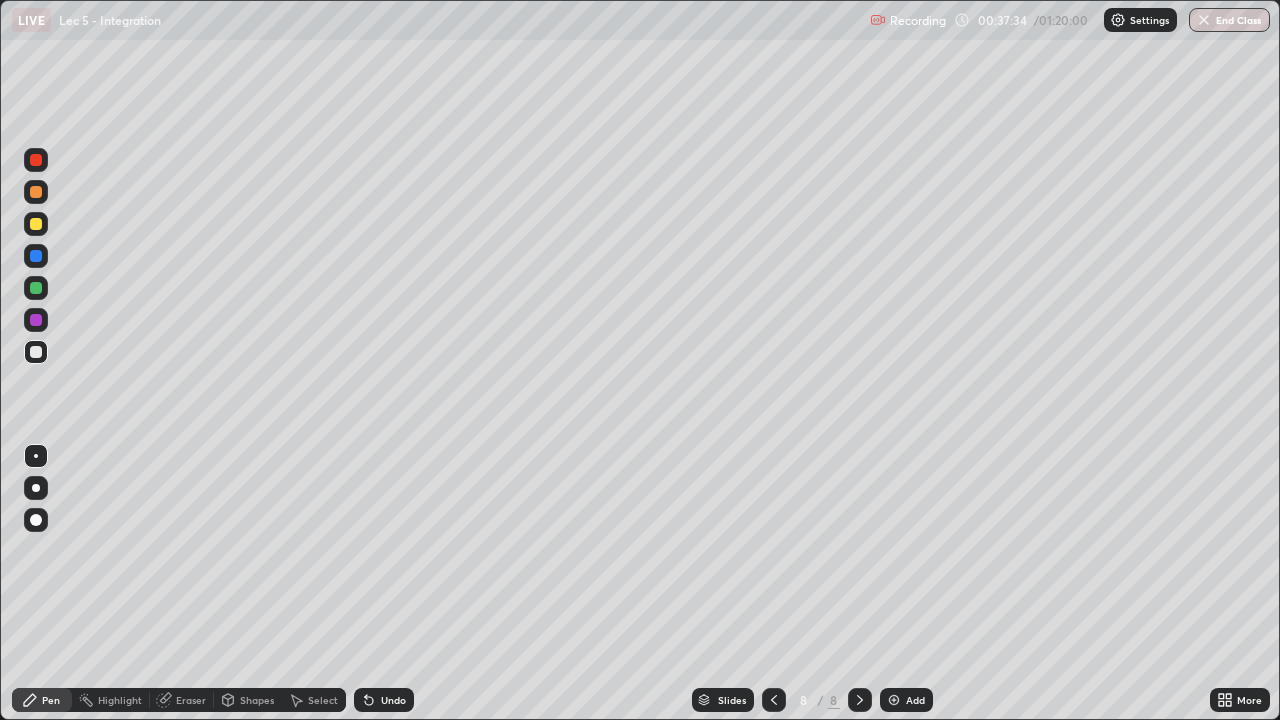 click at bounding box center [894, 700] 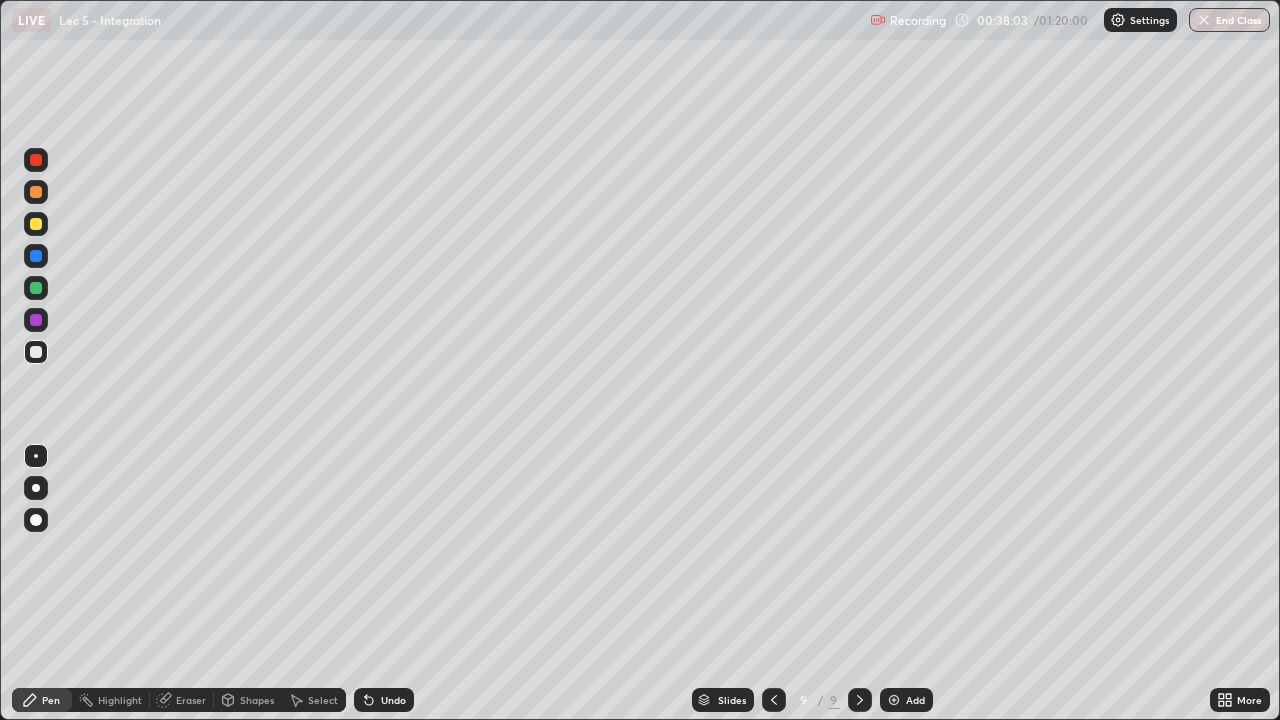 click on "Undo" at bounding box center (393, 700) 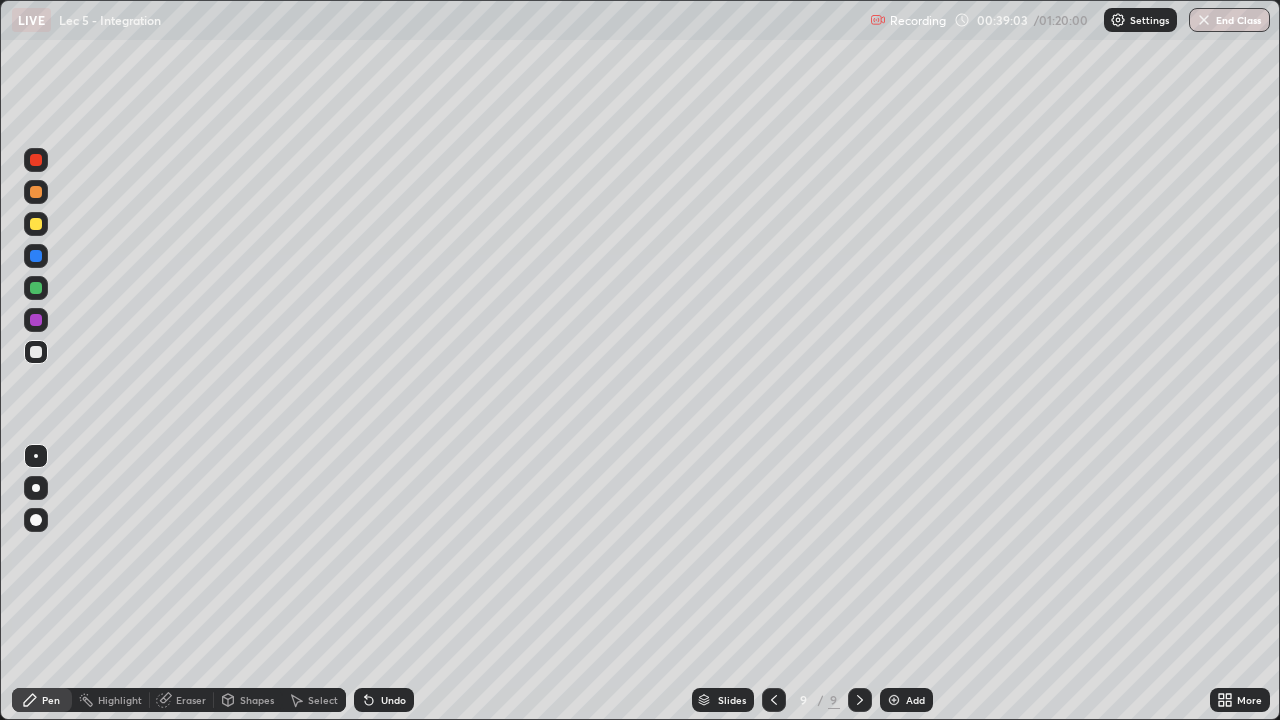 click on "Undo" at bounding box center (384, 700) 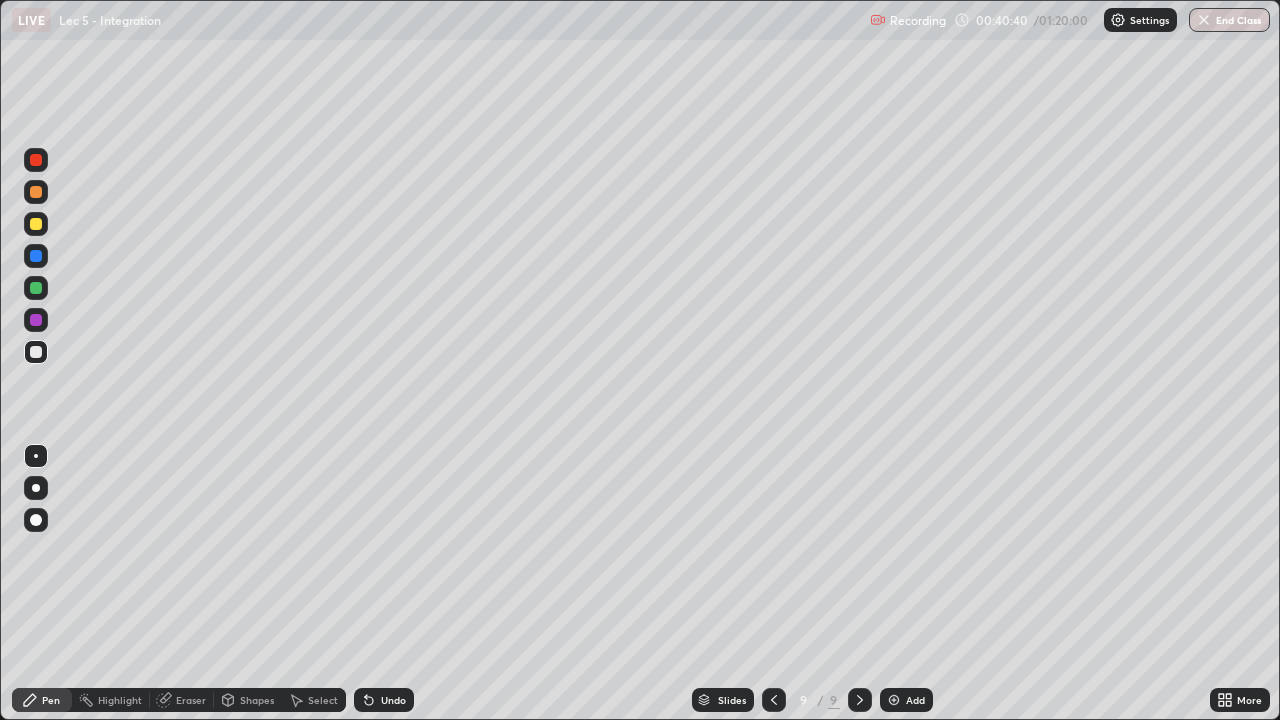 click at bounding box center [894, 700] 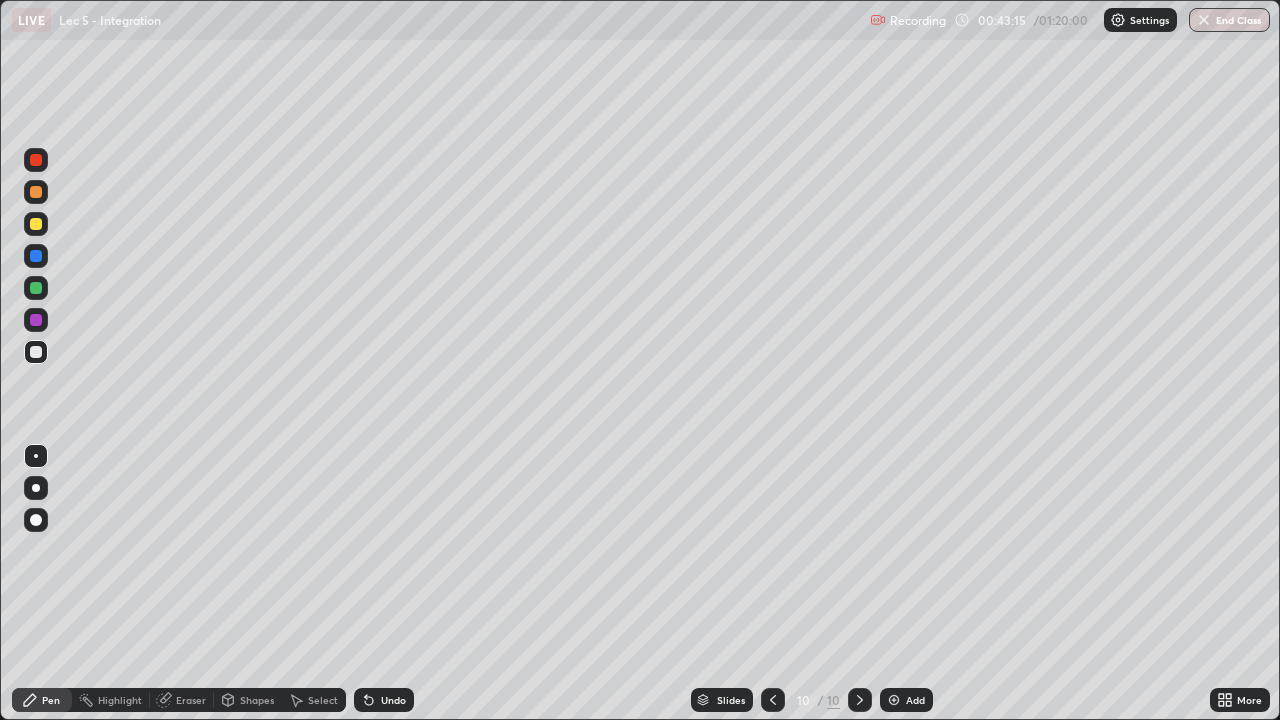click 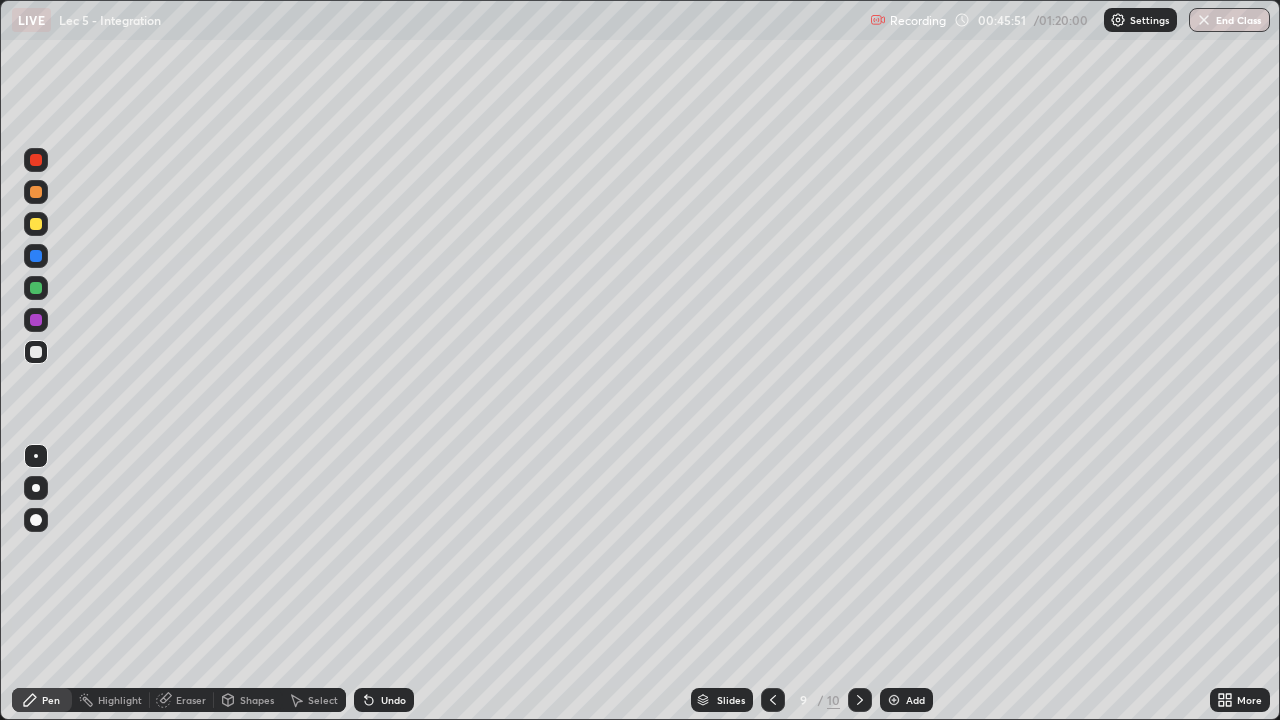 click 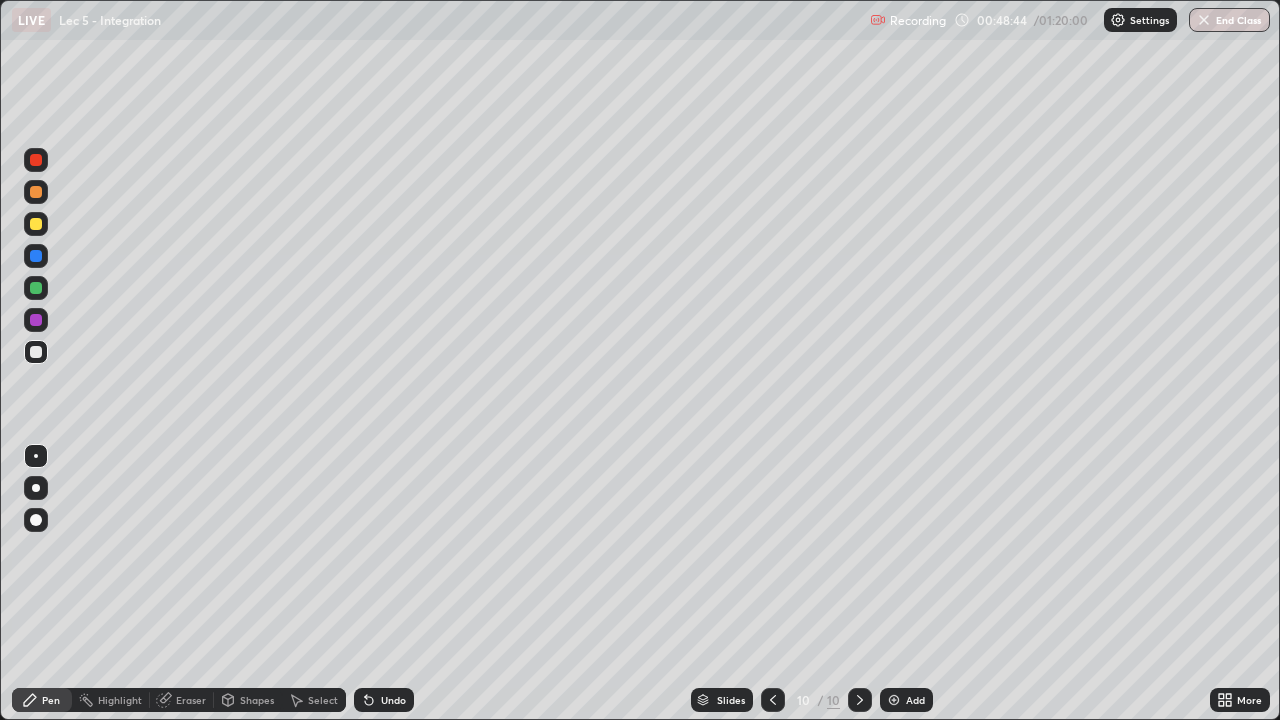 click at bounding box center [894, 700] 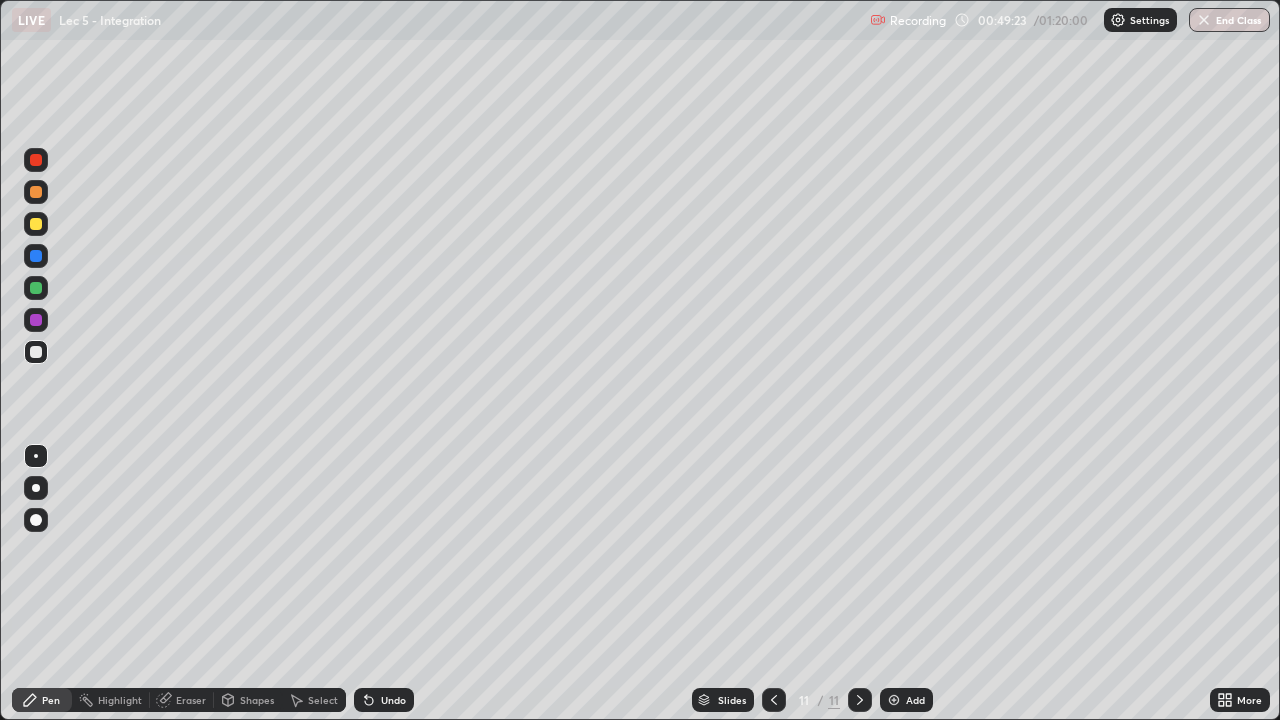 click on "Undo" at bounding box center (393, 700) 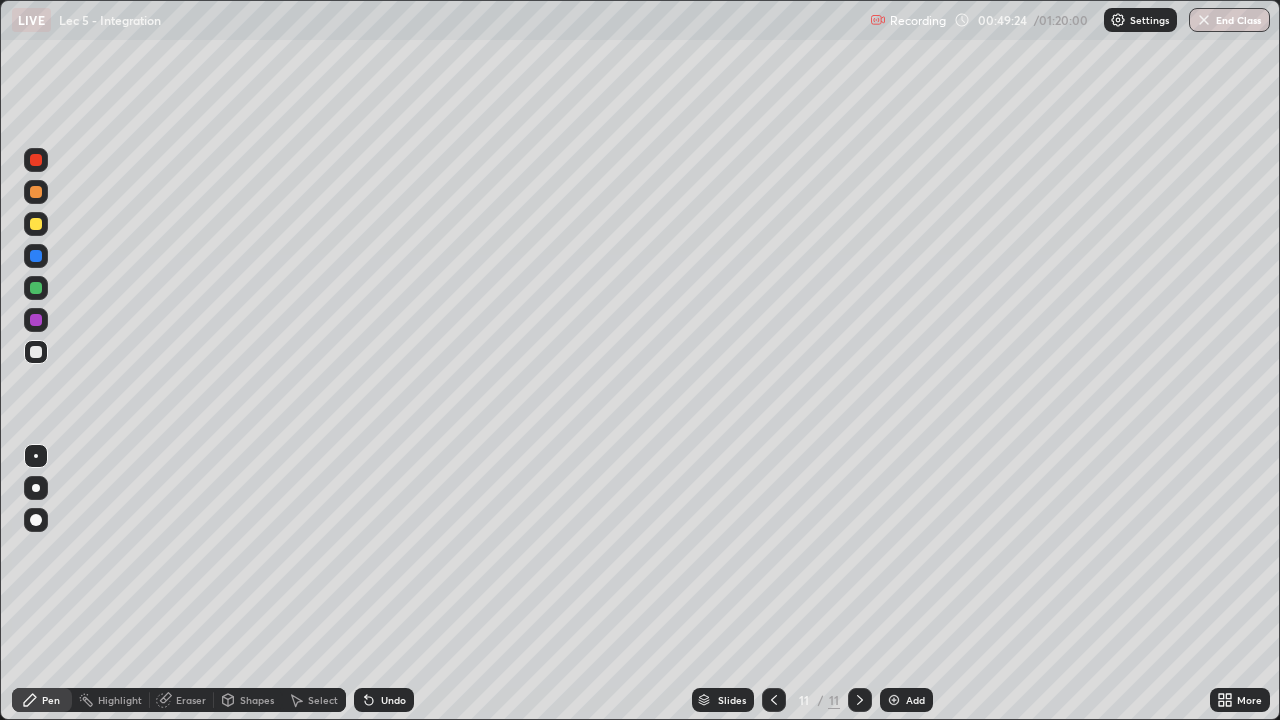 click on "Undo" at bounding box center (393, 700) 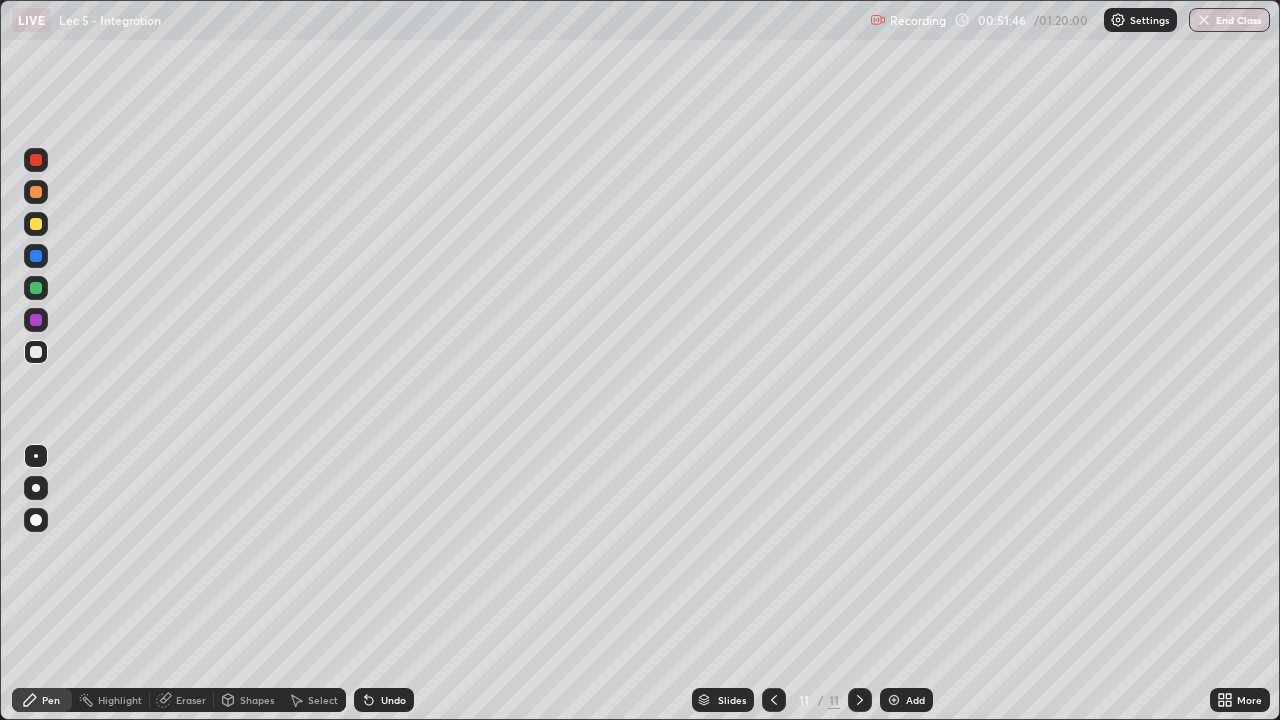 click on "Undo" at bounding box center [384, 700] 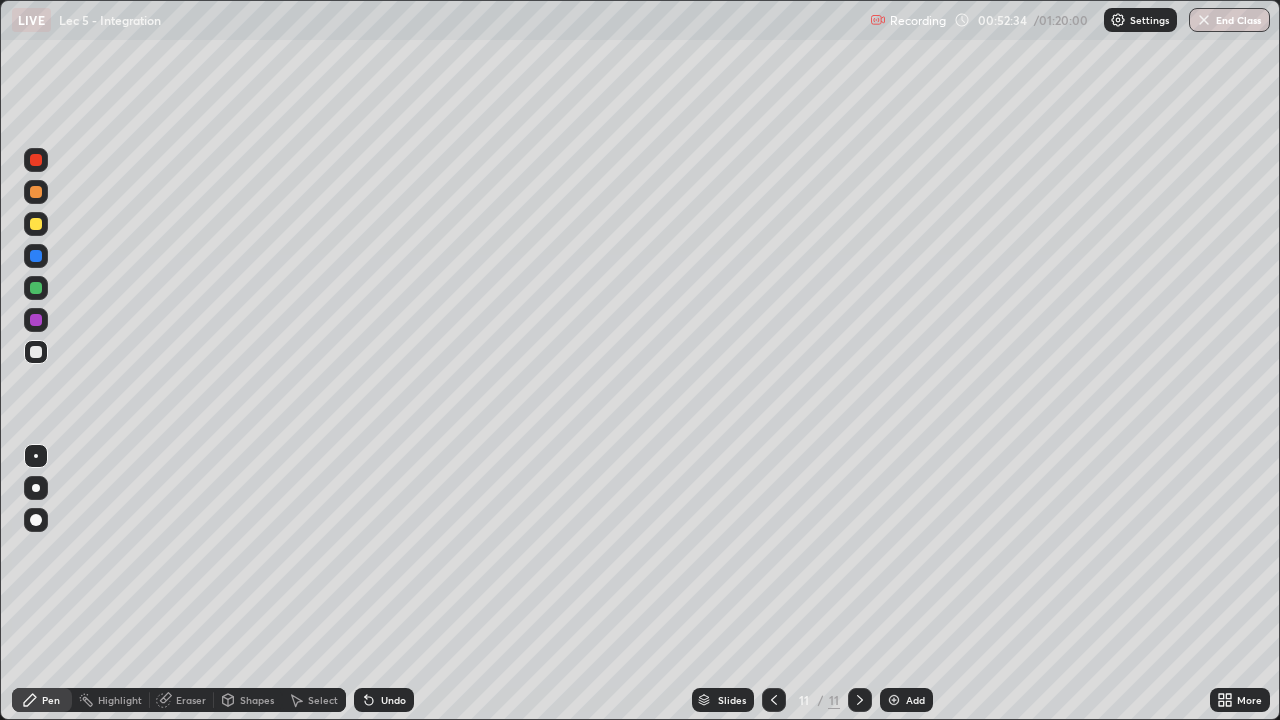 click on "Add" at bounding box center (915, 700) 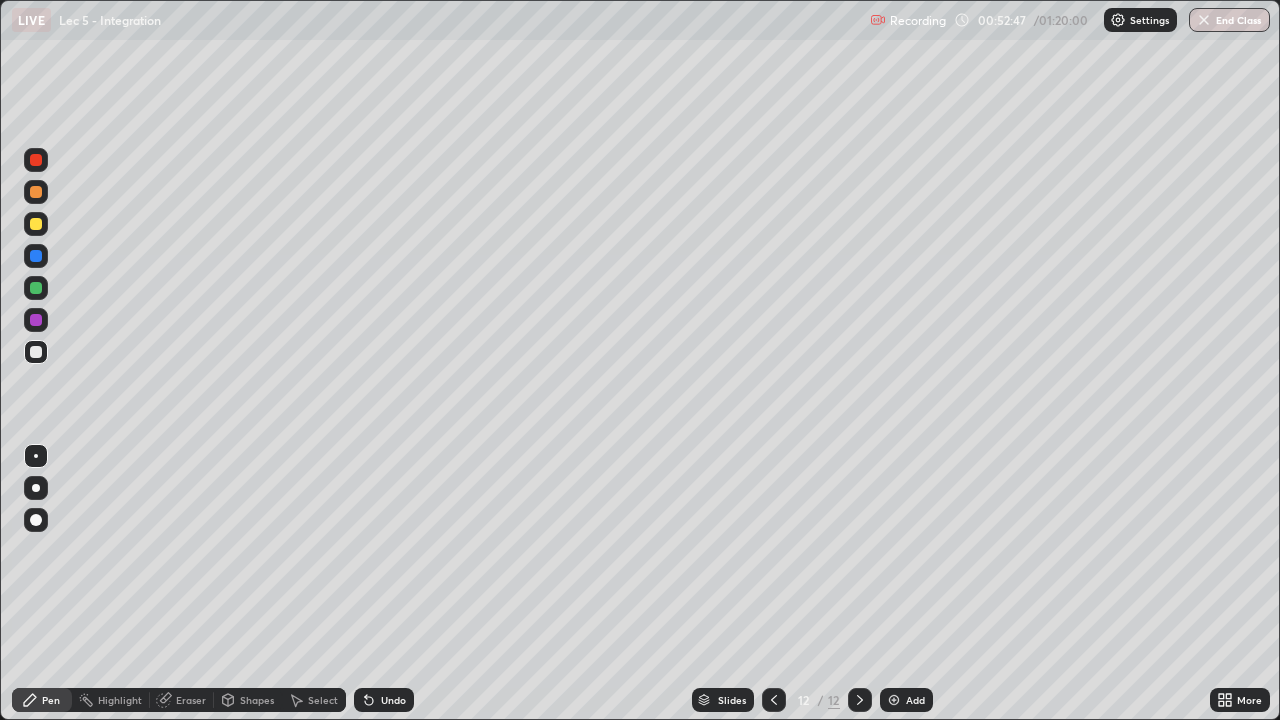 click at bounding box center (774, 700) 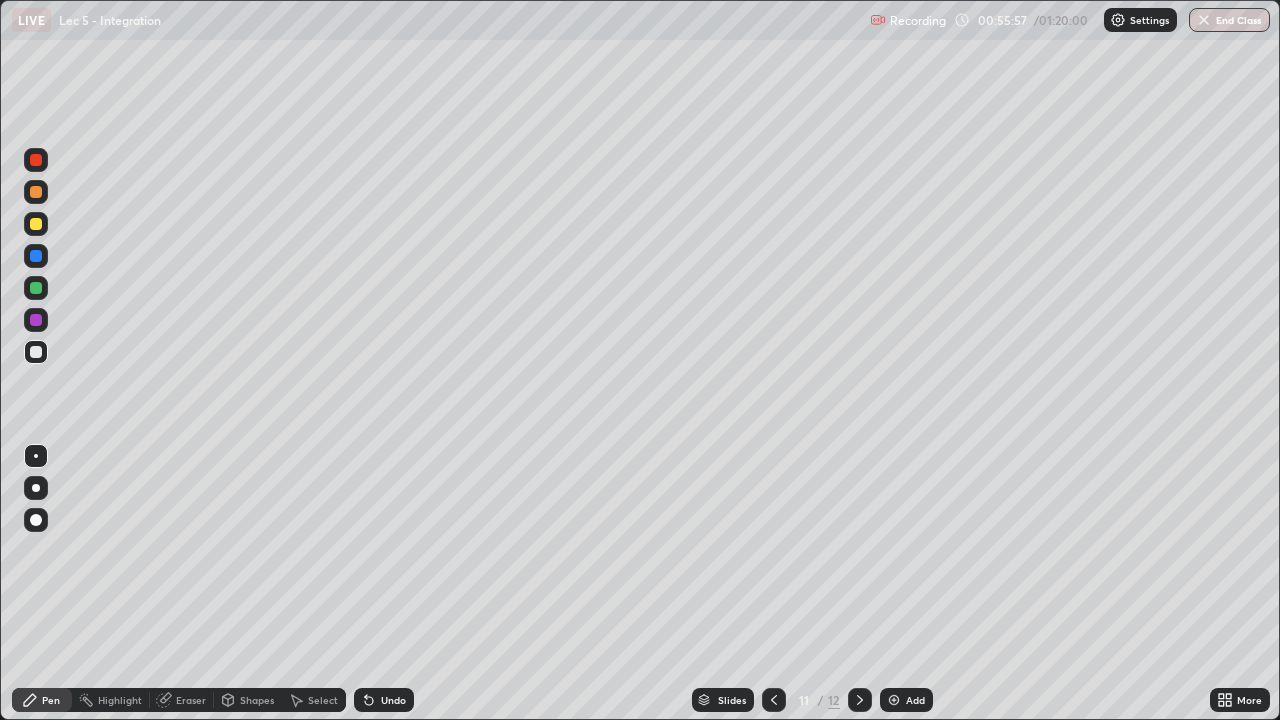 click on "Add" at bounding box center (915, 700) 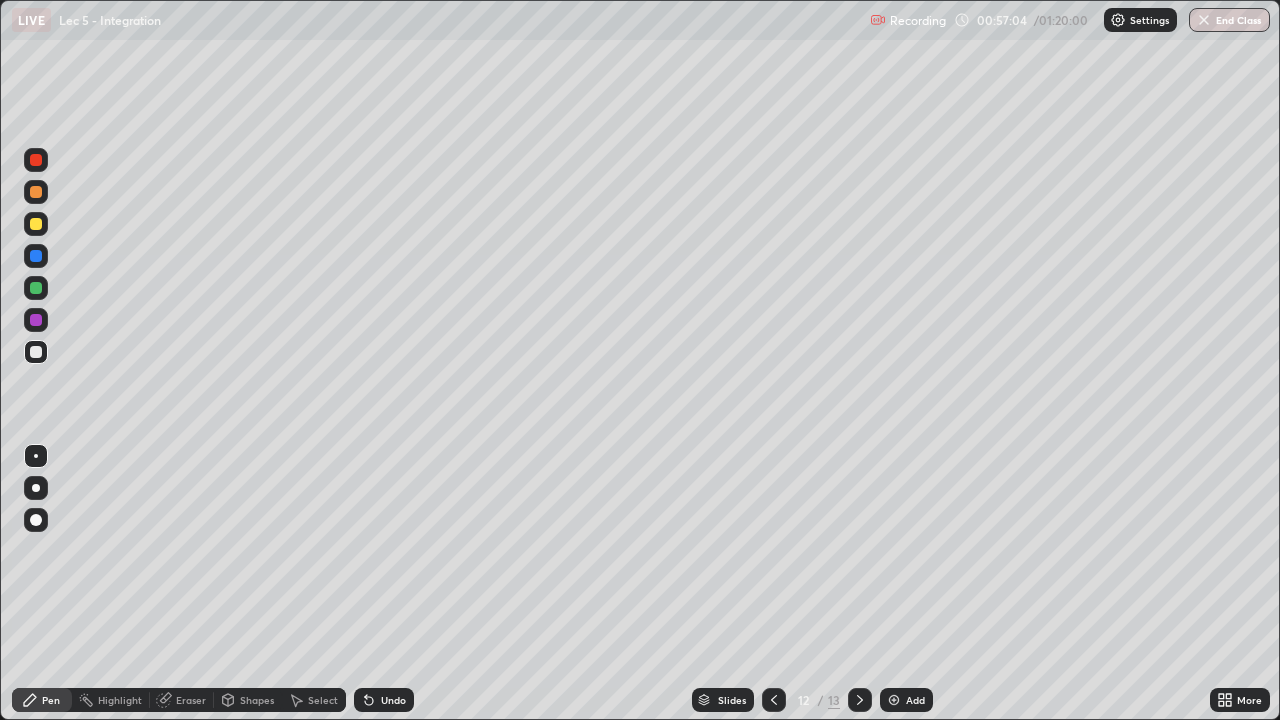click on "Undo" at bounding box center [384, 700] 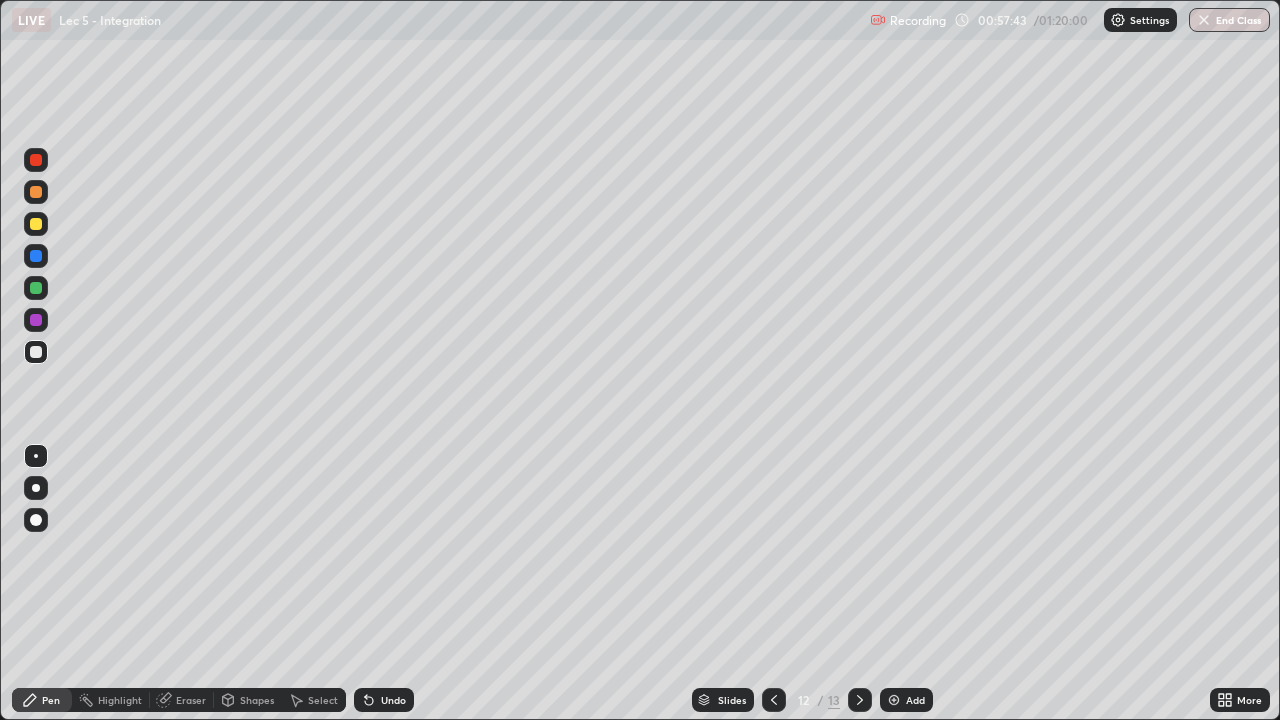 click 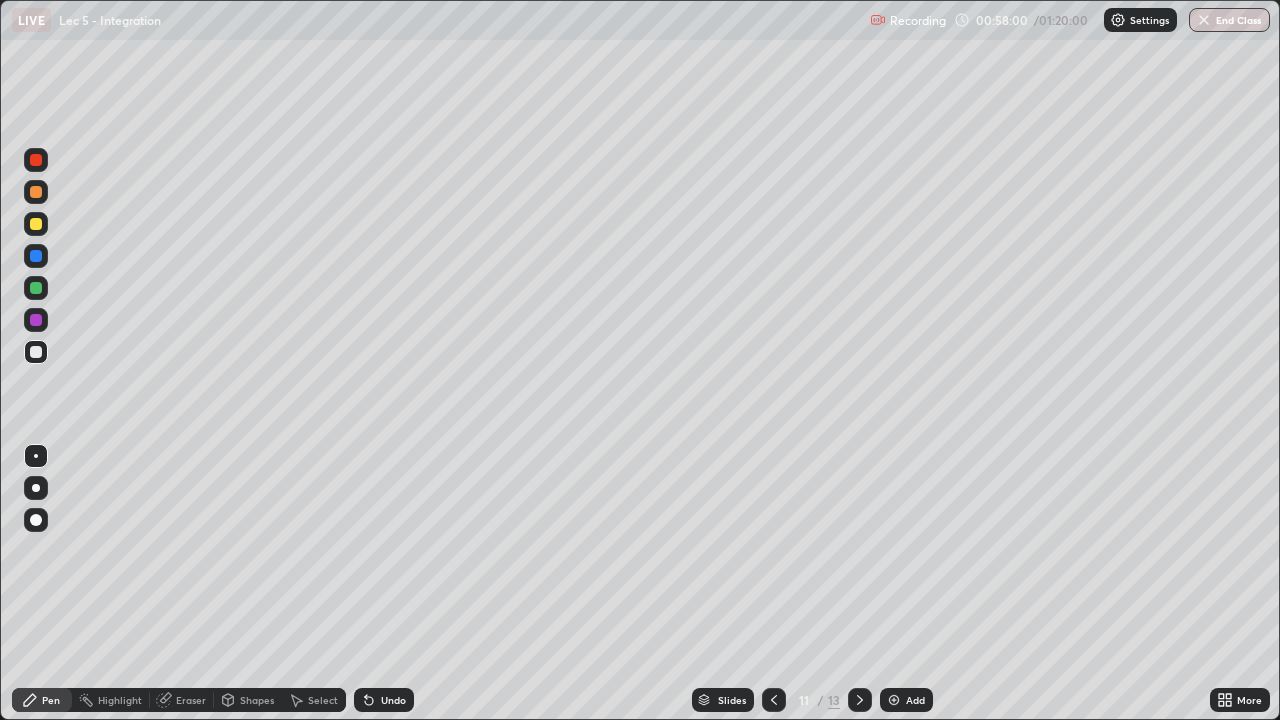 click 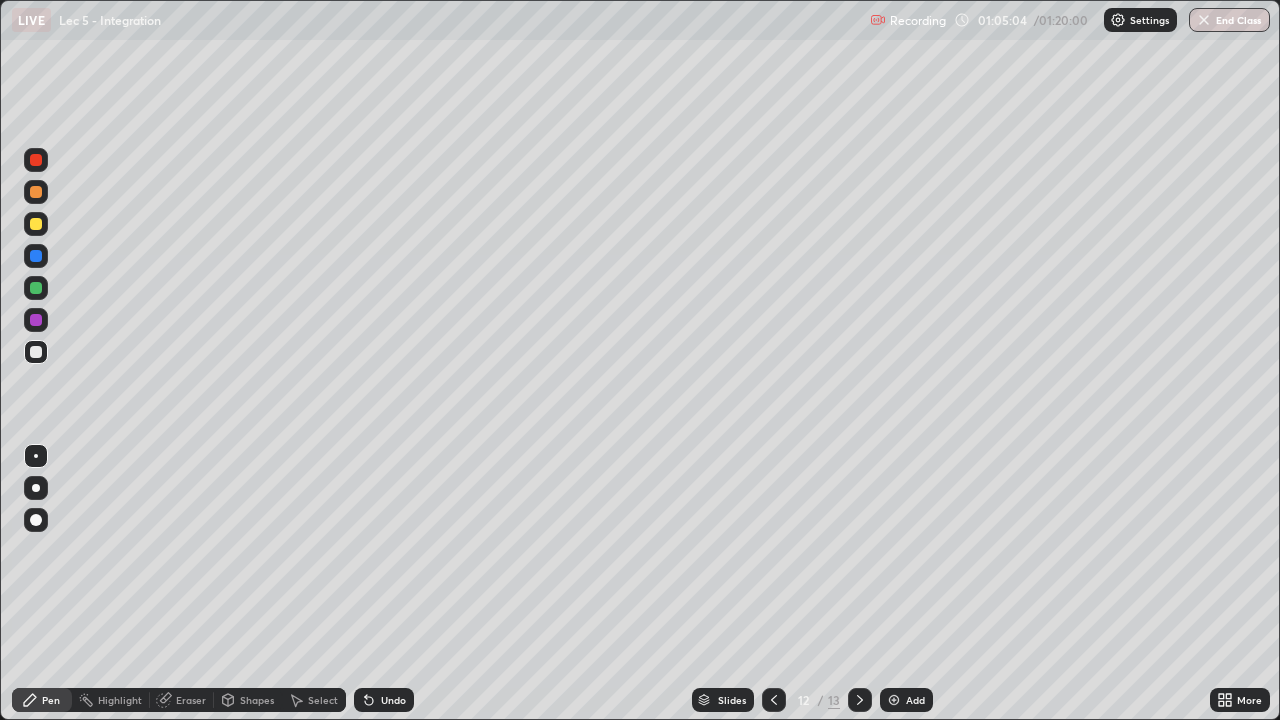 click at bounding box center (894, 700) 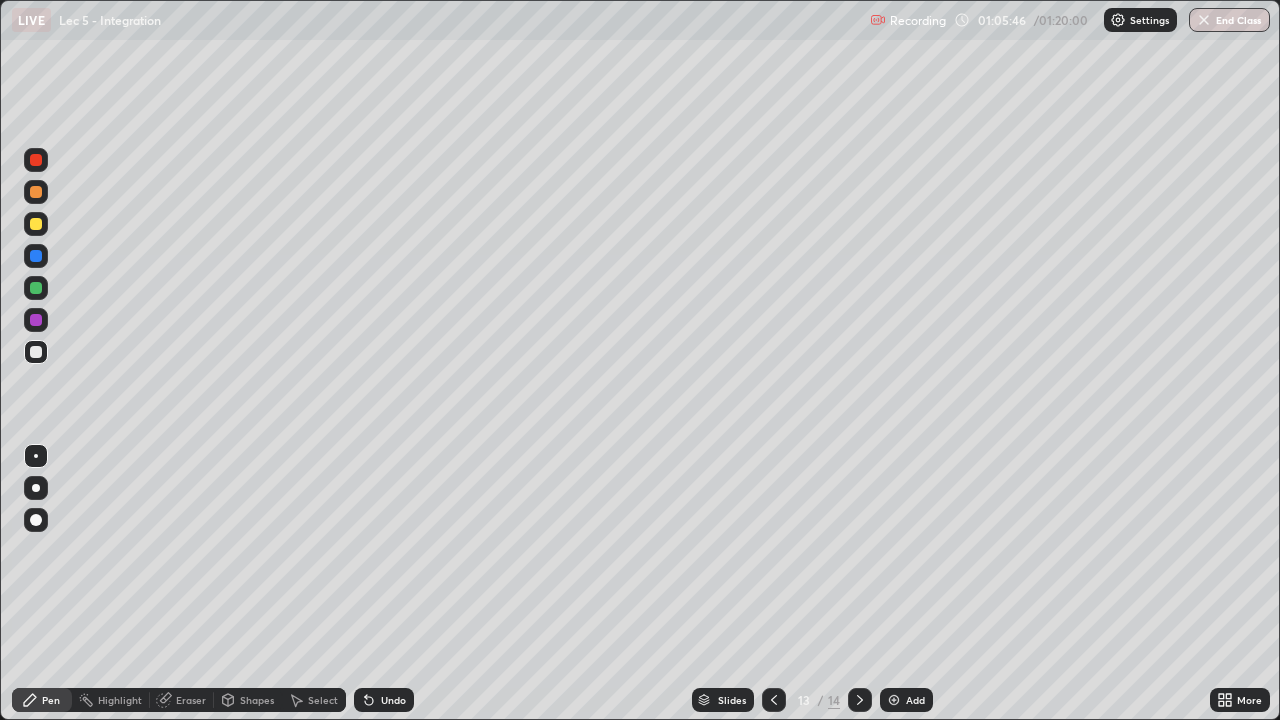 click on "Undo" at bounding box center (384, 700) 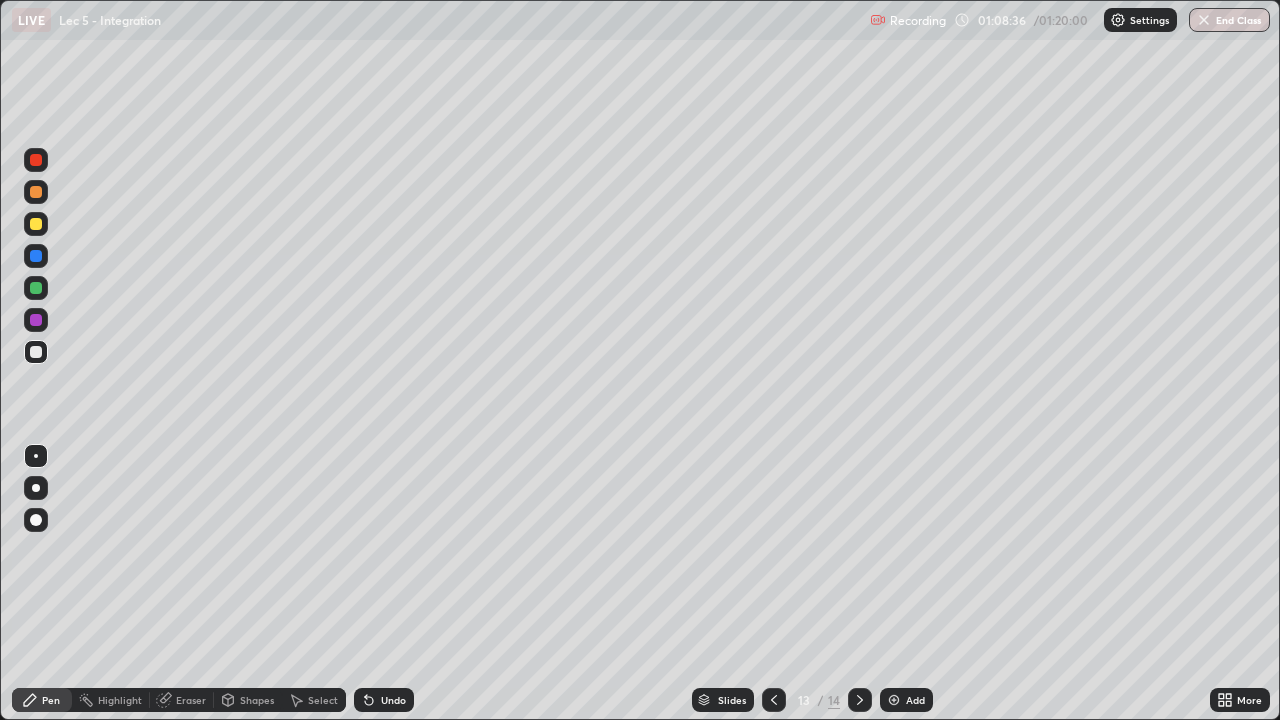 click at bounding box center [1204, 20] 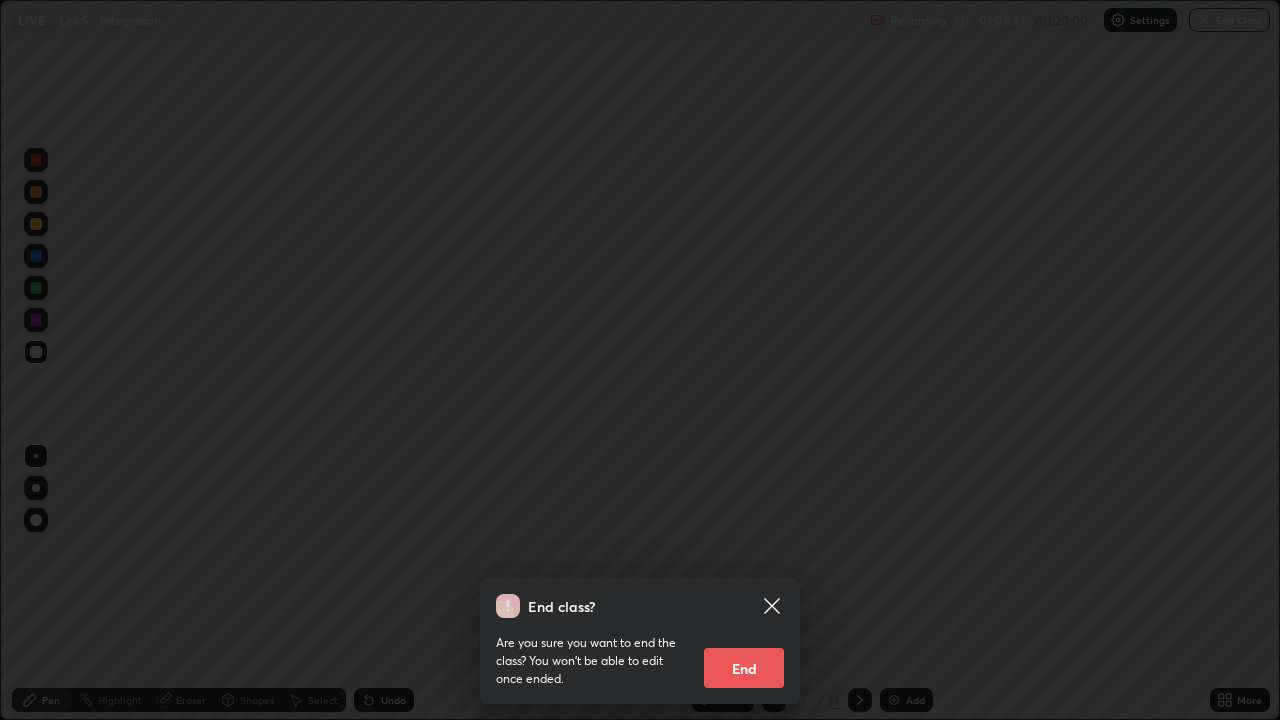 click on "End" at bounding box center [744, 668] 